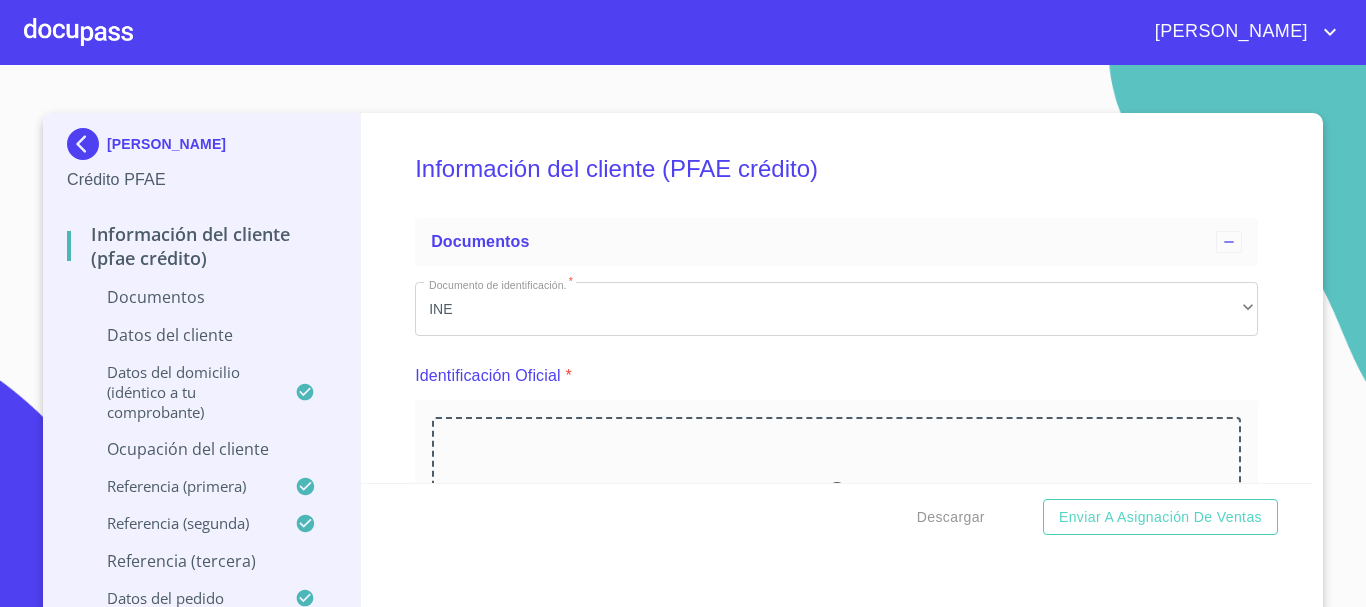 scroll, scrollTop: 0, scrollLeft: 0, axis: both 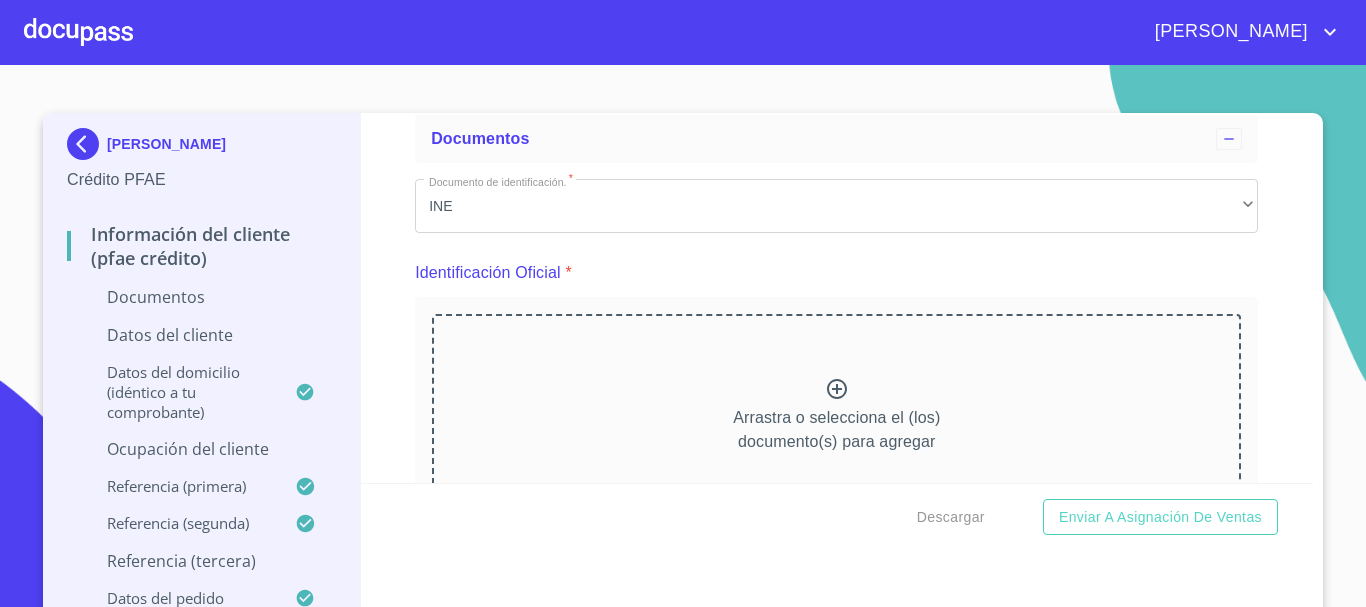 click 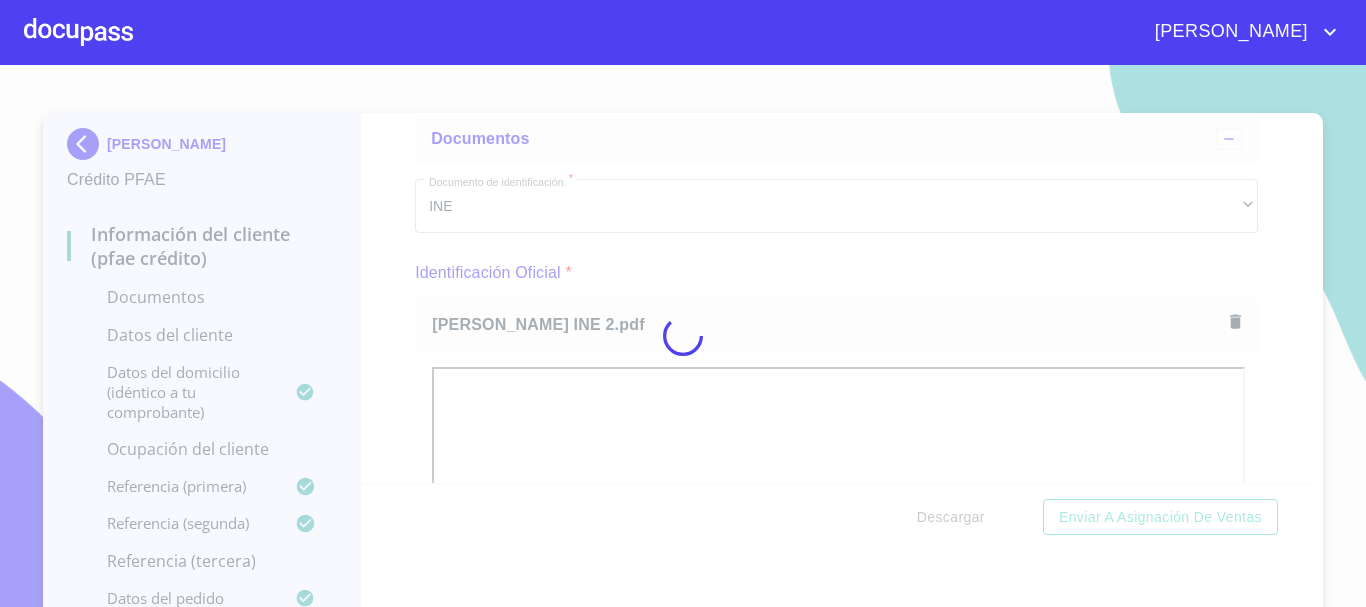 scroll, scrollTop: 234, scrollLeft: 0, axis: vertical 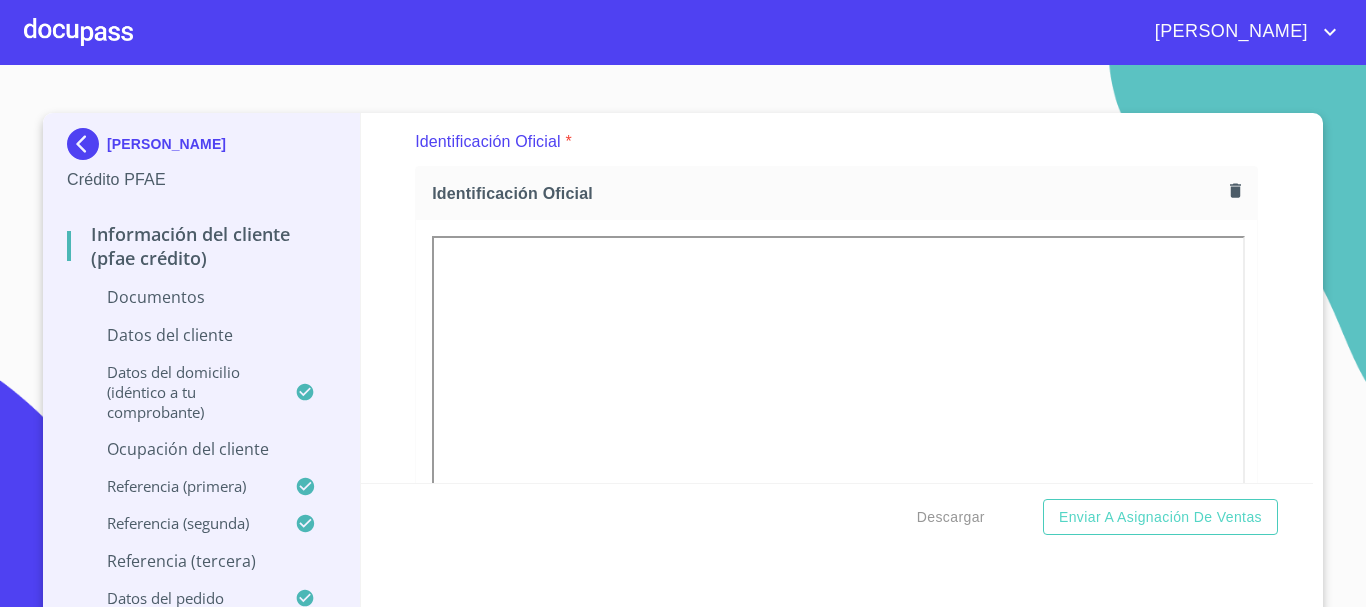 click on "Información del cliente (PFAE crédito)   Documentos Documento de identificación.   * INE ​ Identificación Oficial * Identificación Oficial Identificación Oficial Comprobante de Domicilio * Arrastra o selecciona el (los) documento(s) para agregar Fuente de ingresos   * Independiente/Dueño de negocio/Persona Moral ​ Comprobante de Ingresos mes 1 * Arrastra o selecciona el (los) documento(s) para agregar Comprobante de Ingresos mes 2 * Arrastra o selecciona el (los) documento(s) para agregar Comprobante de Ingresos mes 3 * Arrastra o selecciona el (los) documento(s) para agregar CURP * [GEOGRAPHIC_DATA] o selecciona el (los) documento(s) para agregar [PERSON_NAME] de situación fiscal Arrastra o selecciona el (los) documento(s) para agregar Datos del cliente Apellido [PERSON_NAME]   * [PERSON_NAME] ​ Apellido Materno   * [PERSON_NAME] ​ Primer nombre   * OSCAR ​ Segundo Nombre ​ Fecha de nacimiento * ​ RFC   * ​ CURP   * ​ ID de Identificación ​ Nacionalidad   * ​ ​ País de nacimiento   * ​" at bounding box center [837, 298] 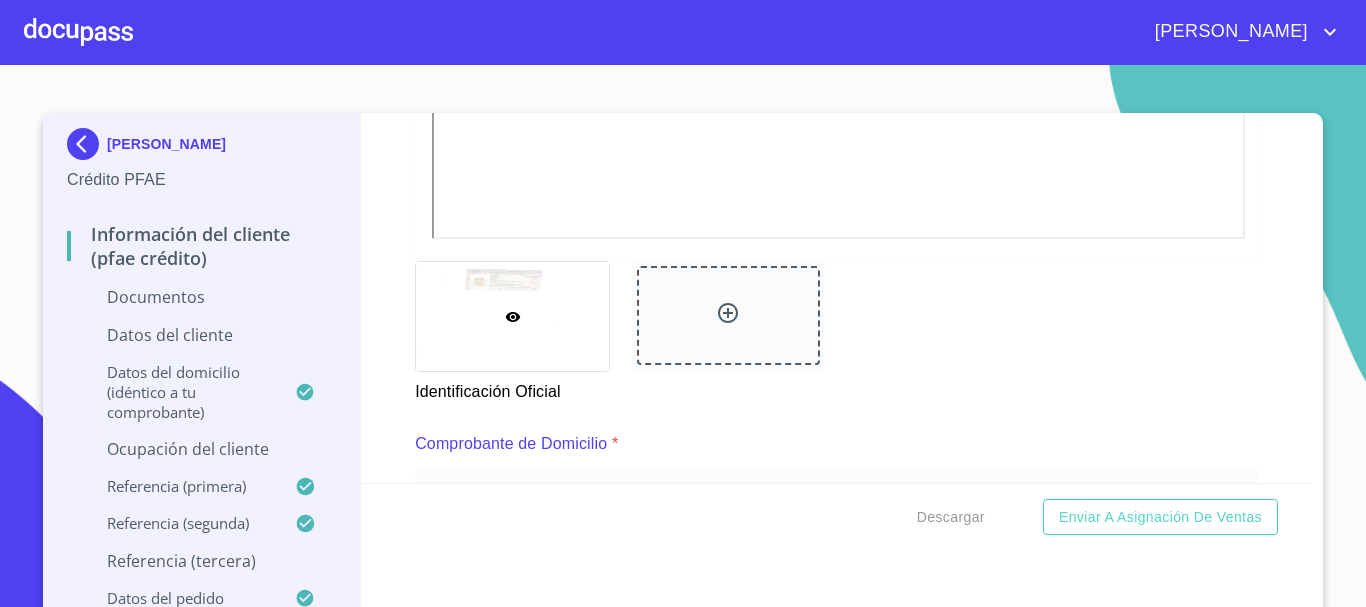 scroll, scrollTop: 836, scrollLeft: 0, axis: vertical 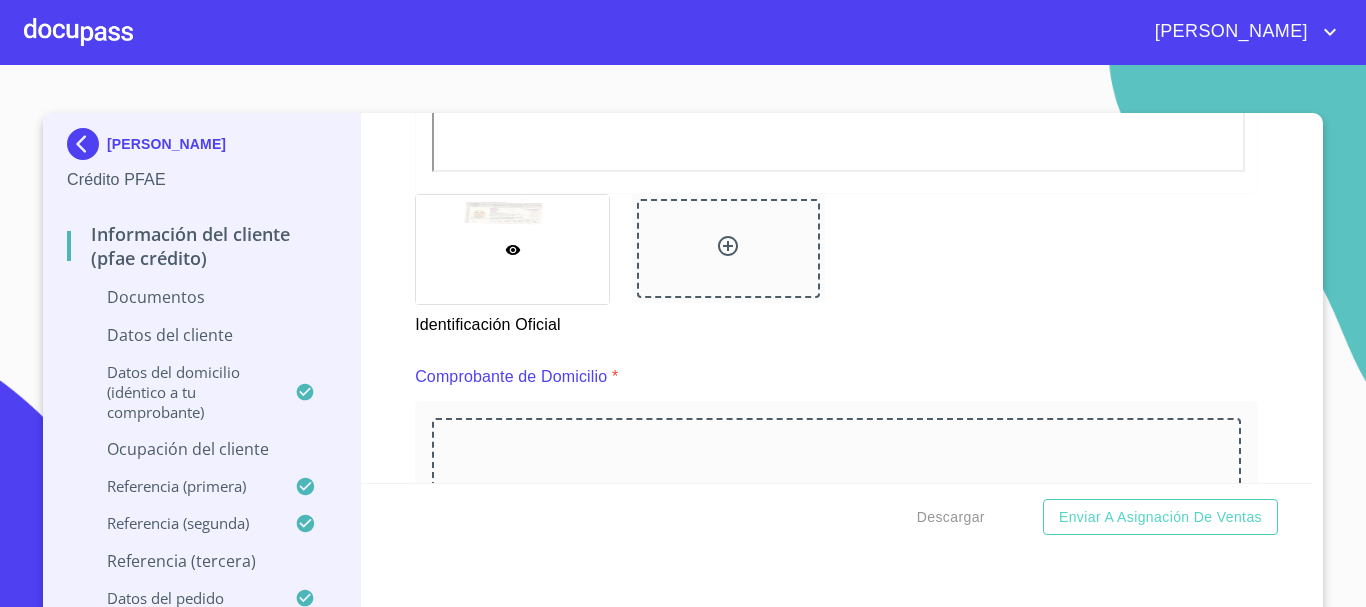 click 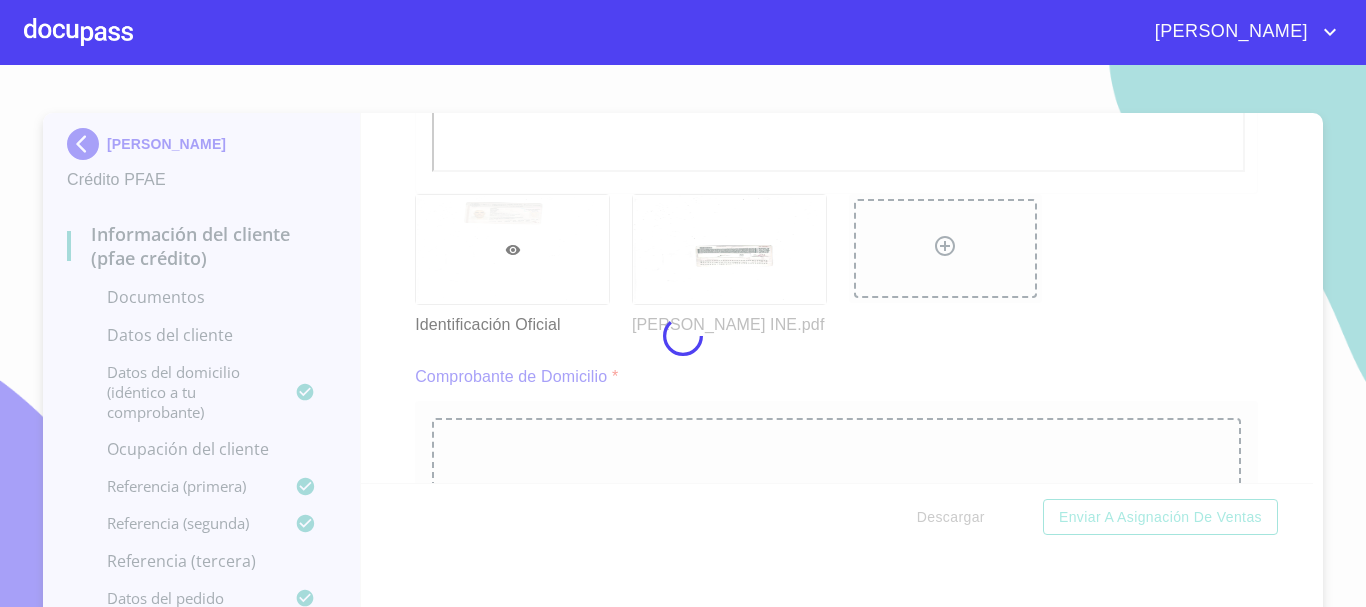 scroll, scrollTop: 415, scrollLeft: 0, axis: vertical 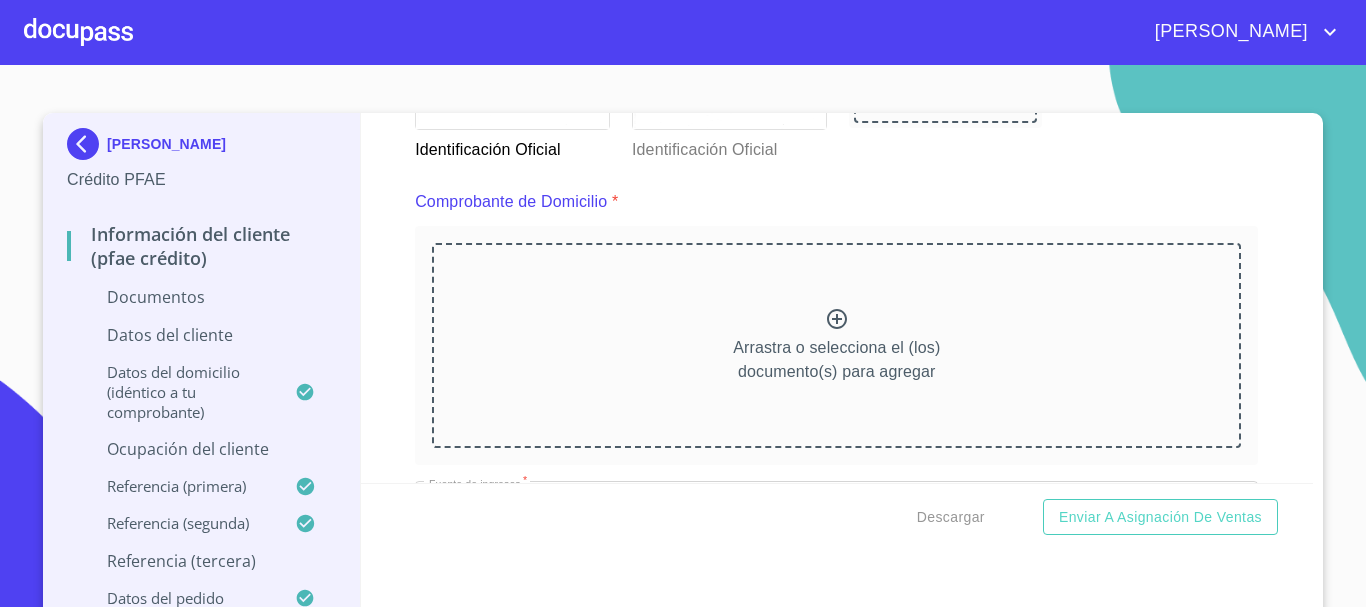 click 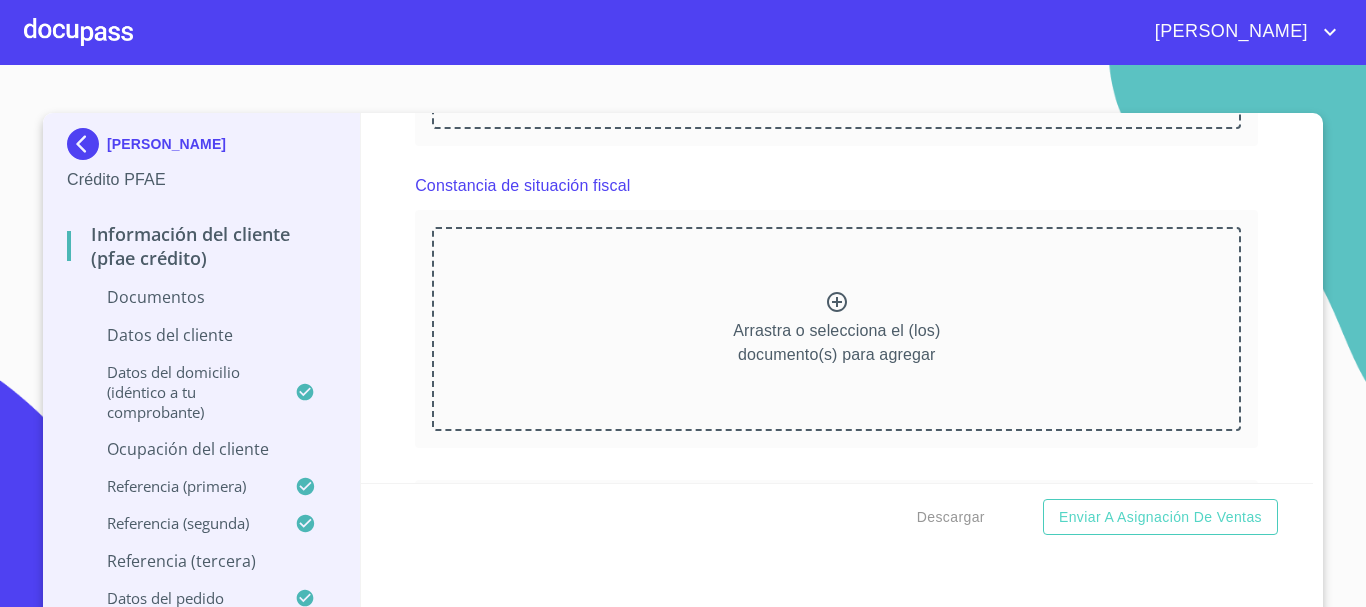 scroll, scrollTop: 2511, scrollLeft: 0, axis: vertical 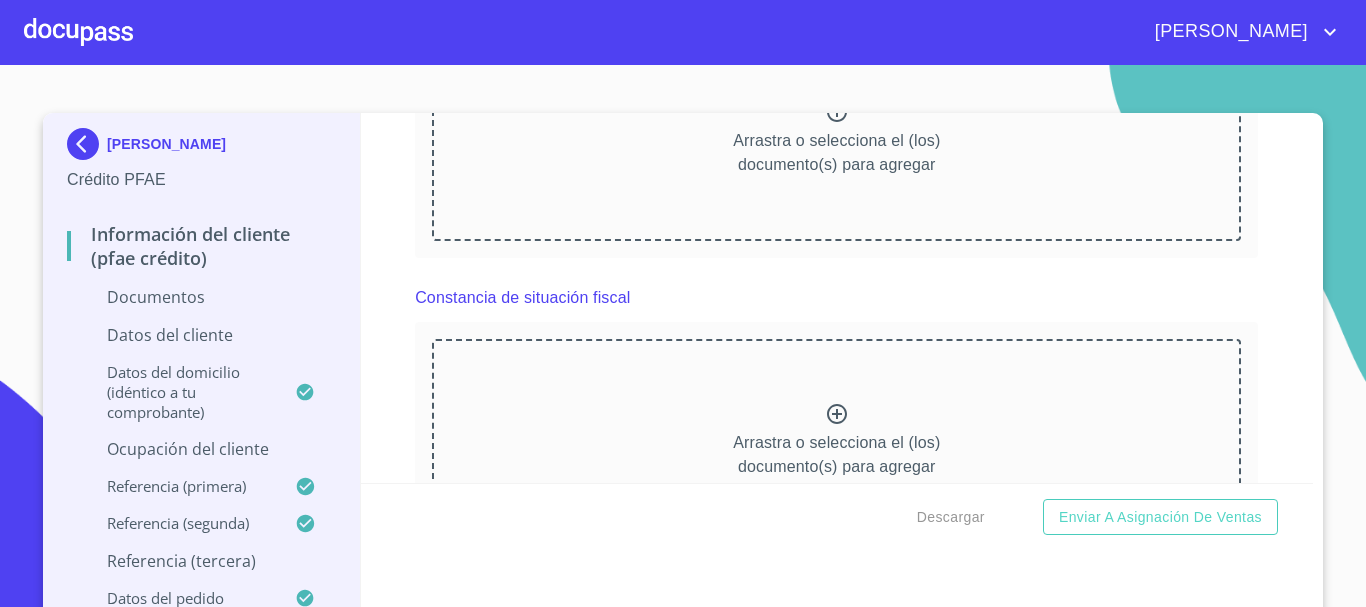 click 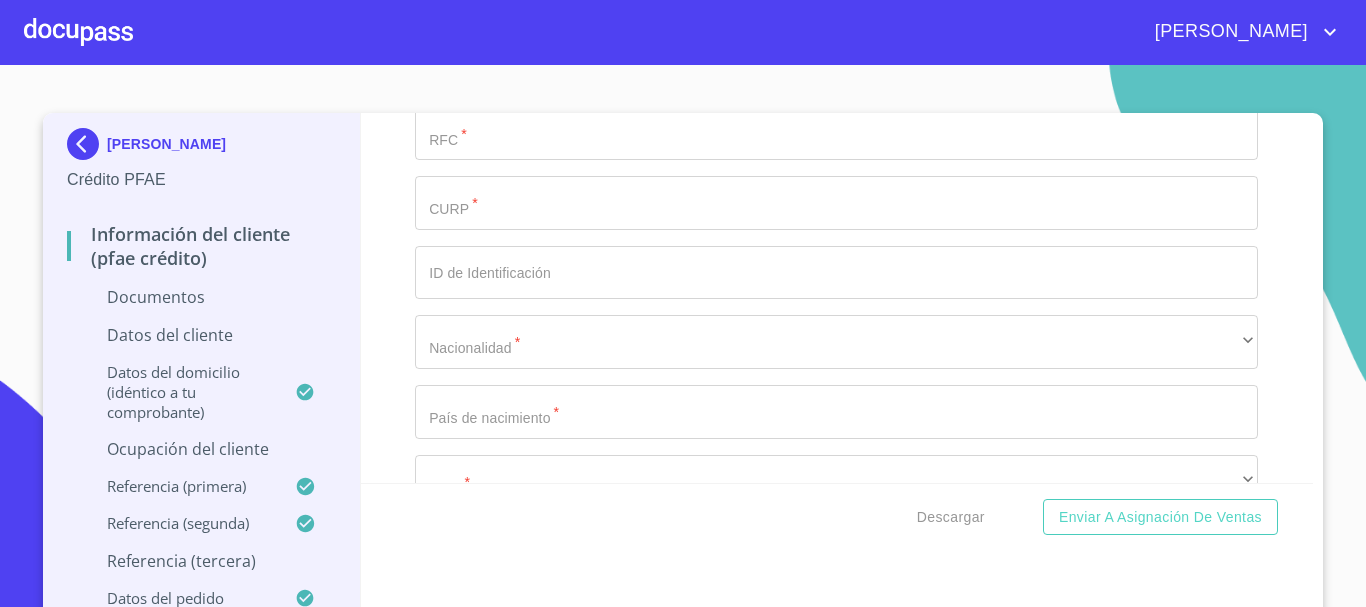 scroll, scrollTop: 3501, scrollLeft: 0, axis: vertical 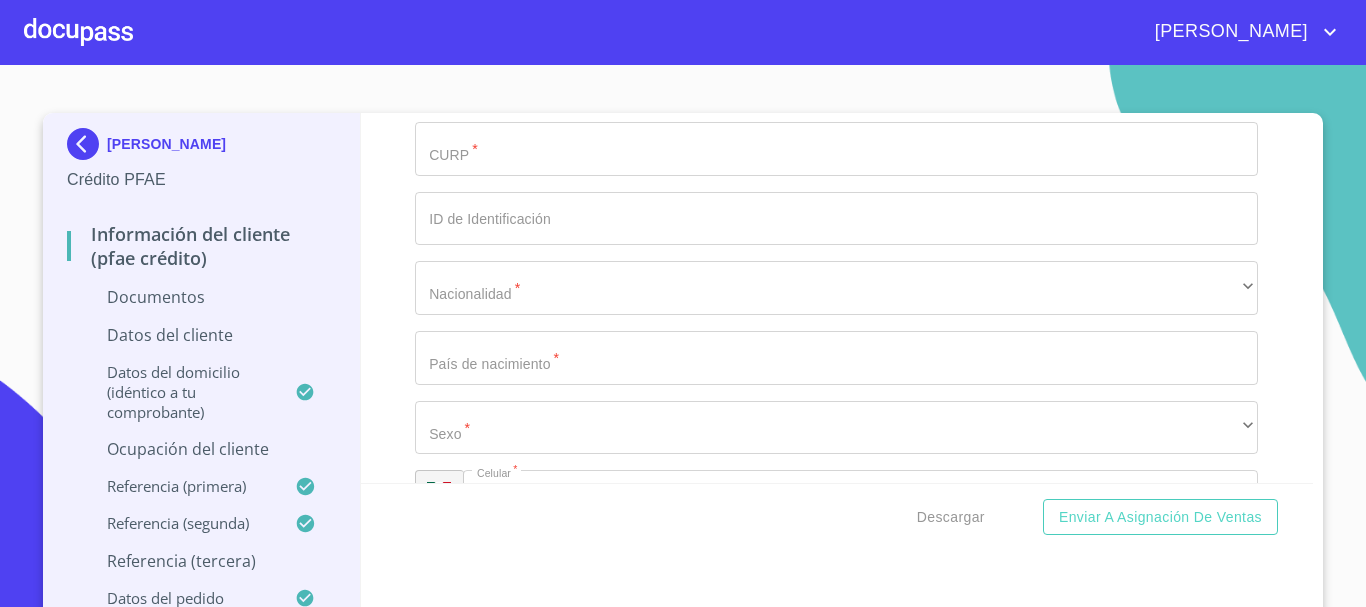 click 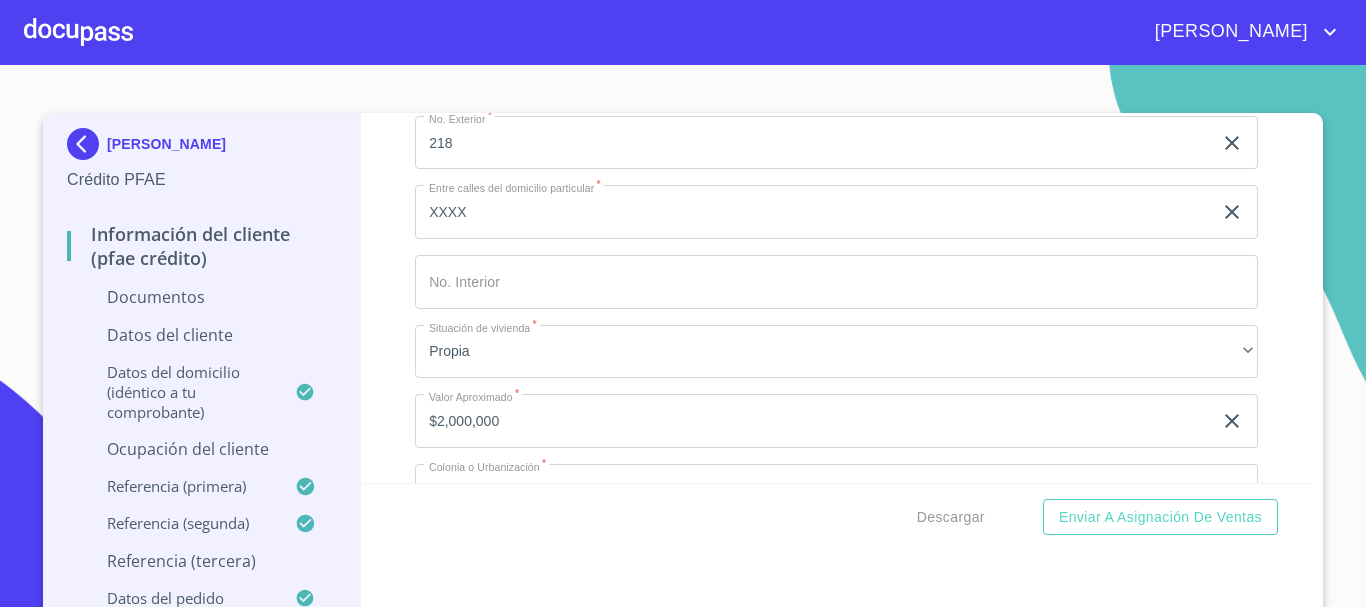 scroll, scrollTop: 4424, scrollLeft: 0, axis: vertical 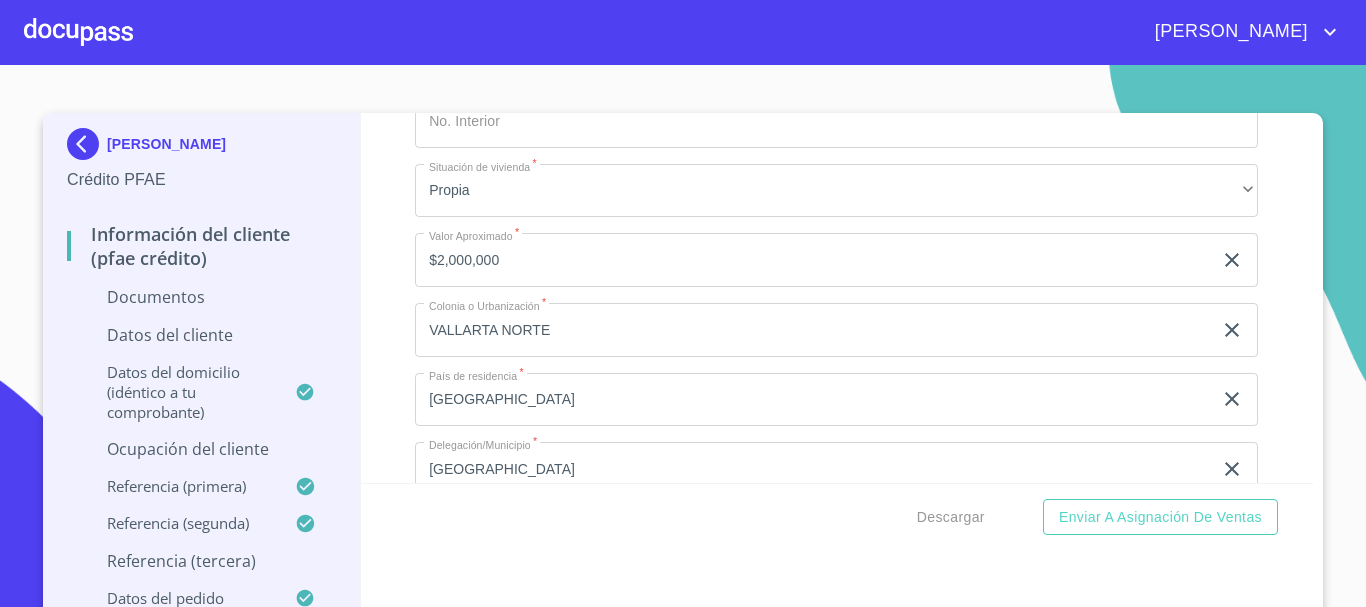 click 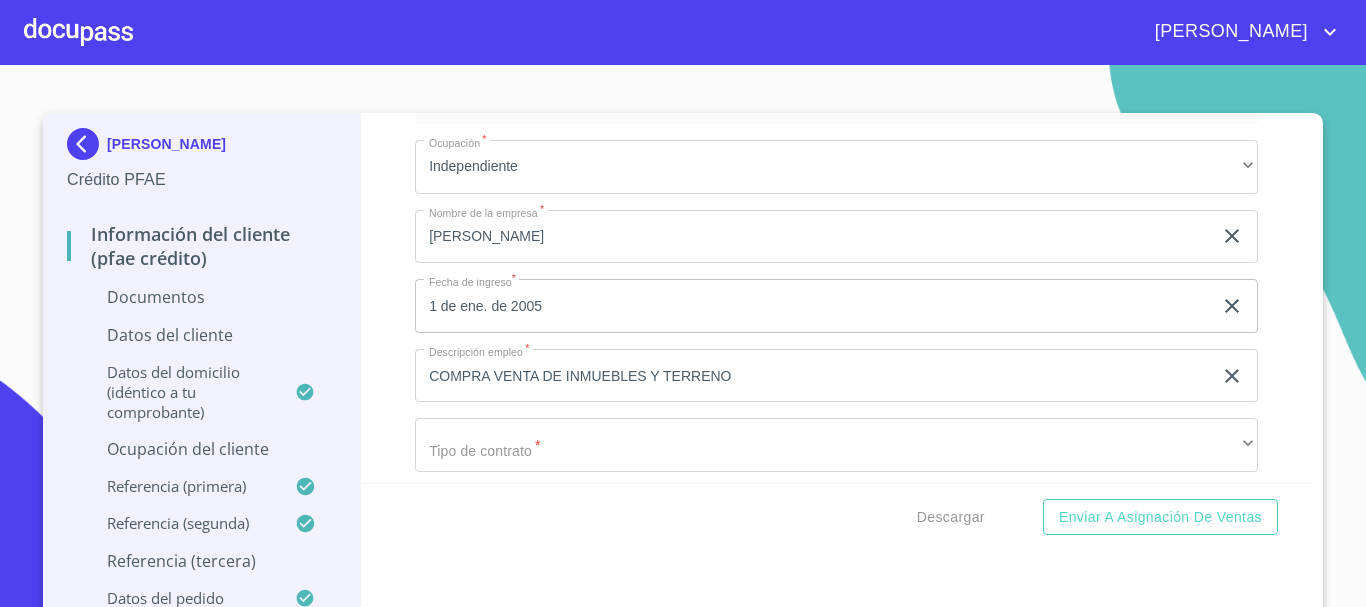 scroll, scrollTop: 5124, scrollLeft: 0, axis: vertical 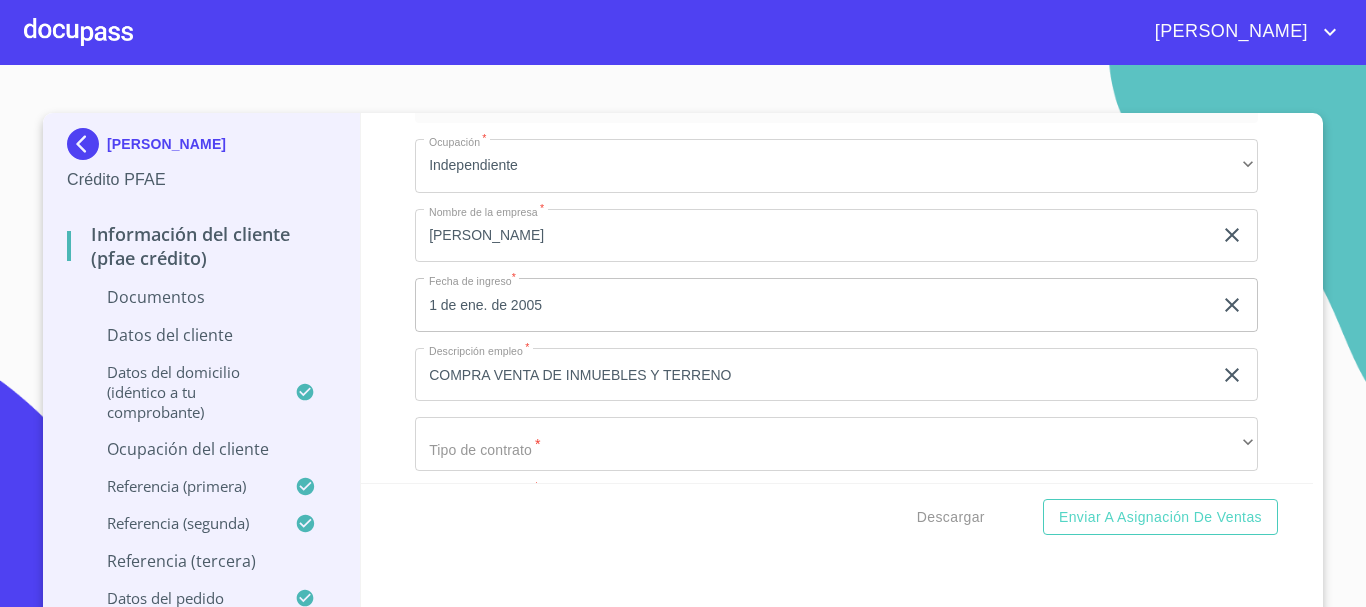click 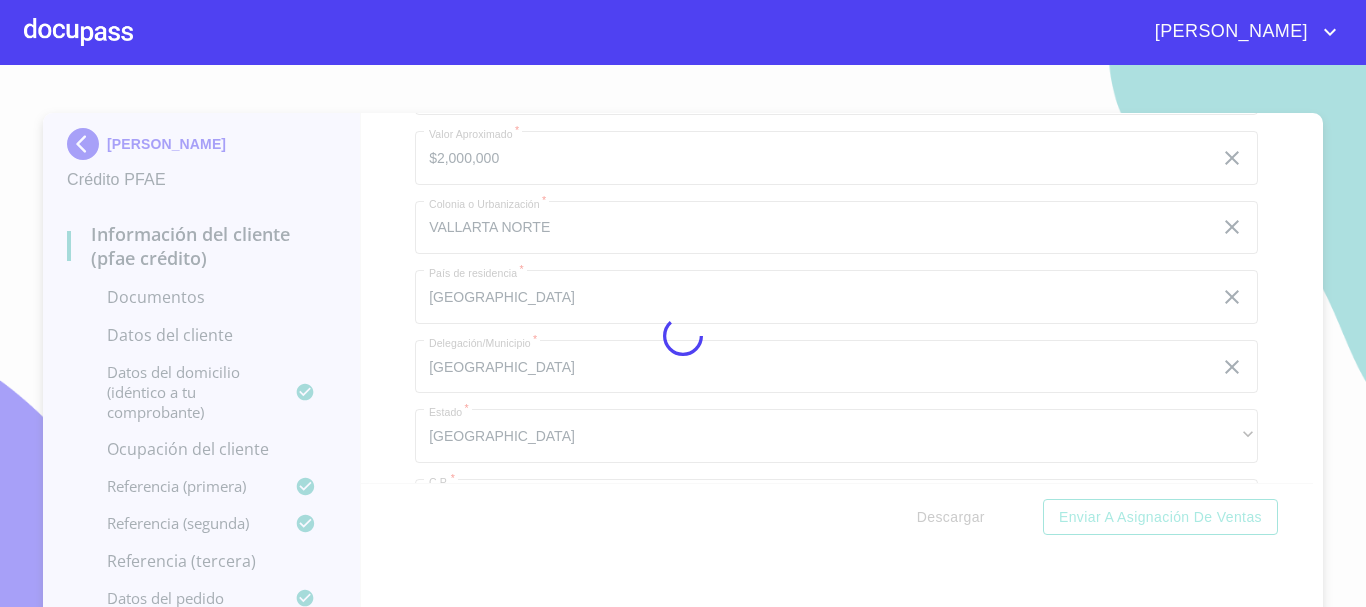 scroll, scrollTop: 5216, scrollLeft: 0, axis: vertical 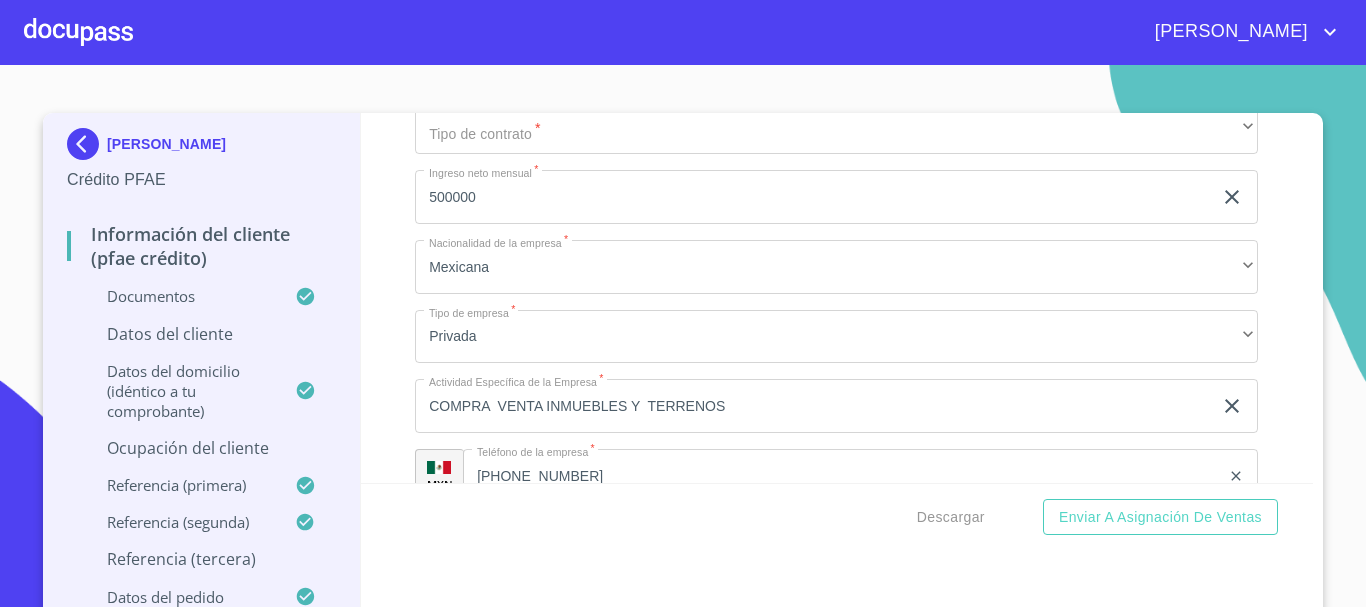click 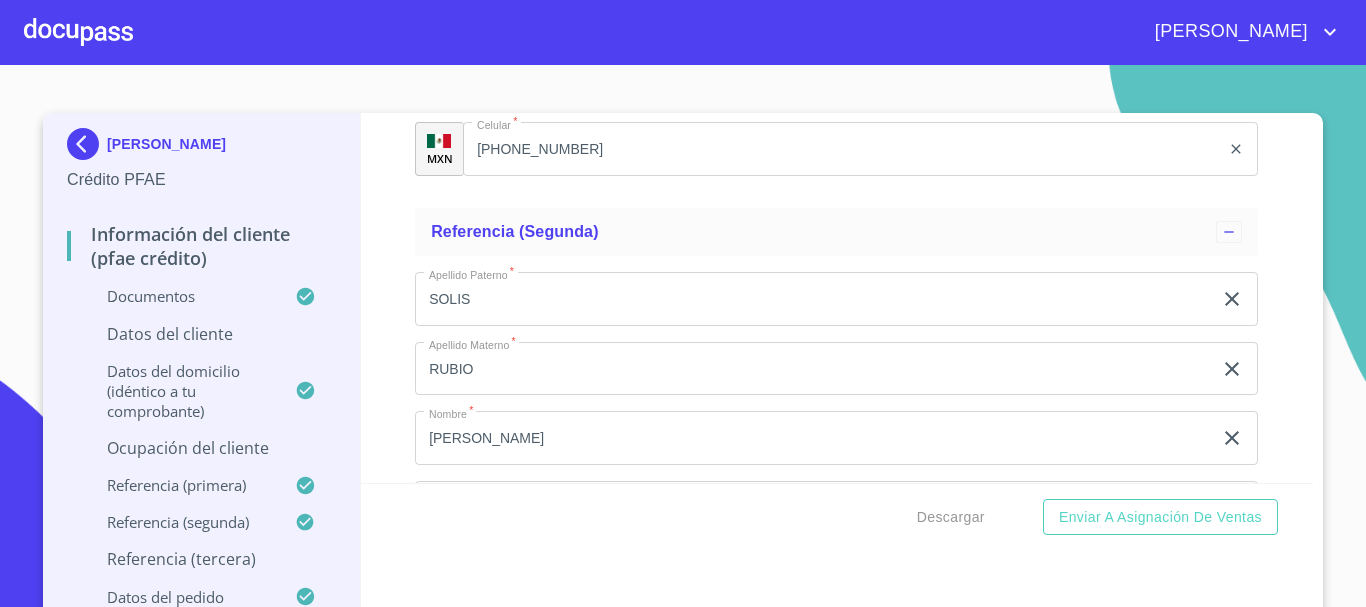 scroll, scrollTop: 7702, scrollLeft: 0, axis: vertical 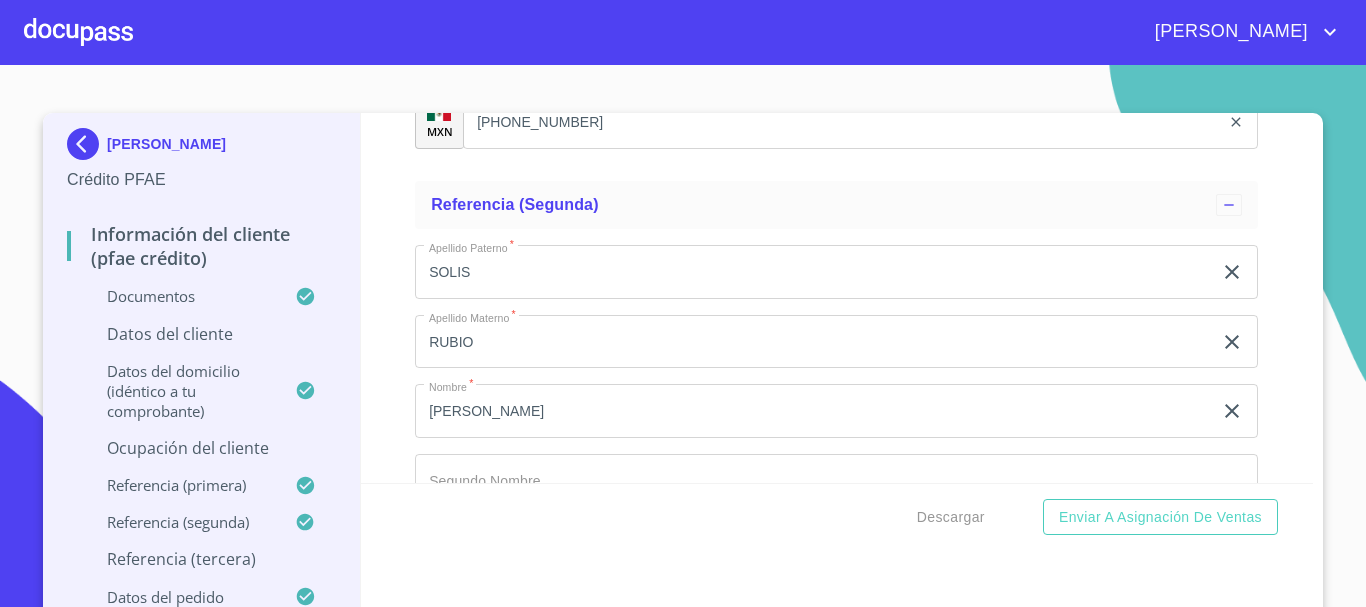 click 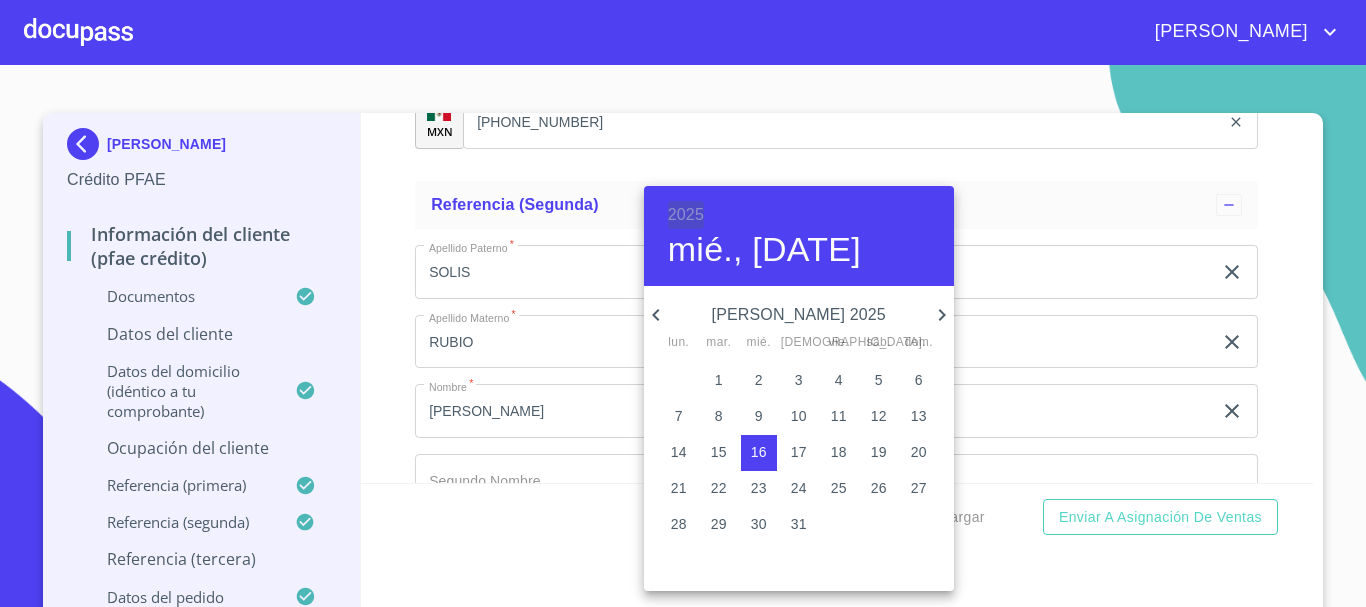 click on "2025" at bounding box center [686, 215] 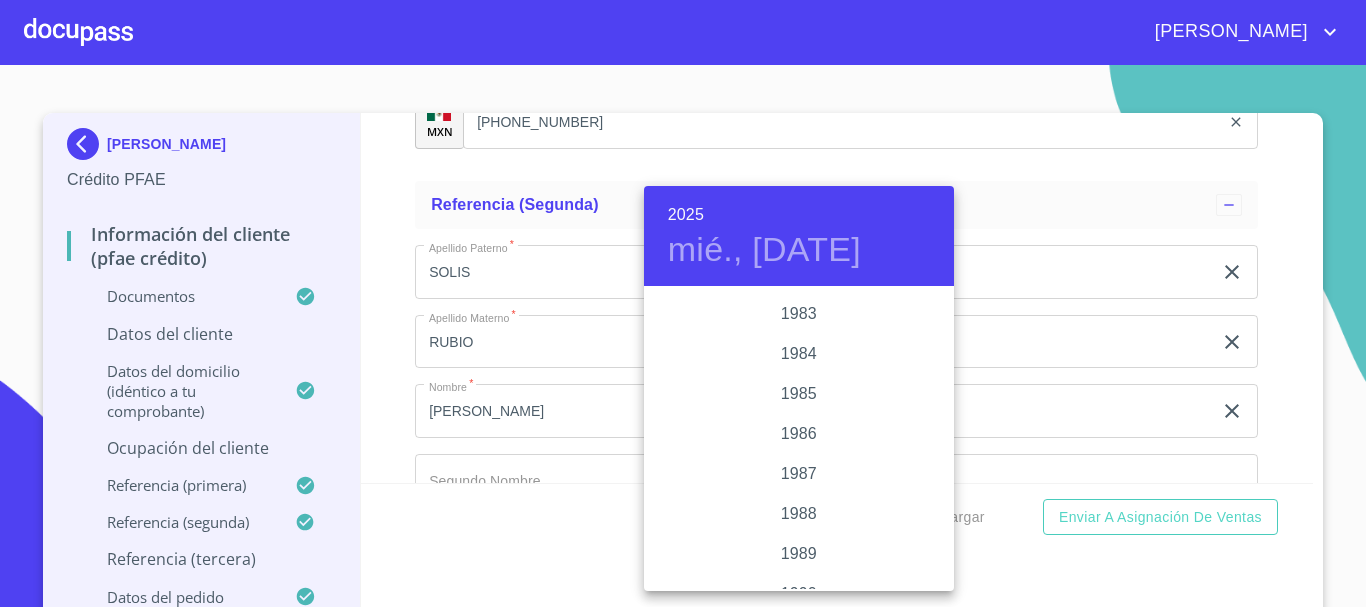 scroll, scrollTop: 2280, scrollLeft: 0, axis: vertical 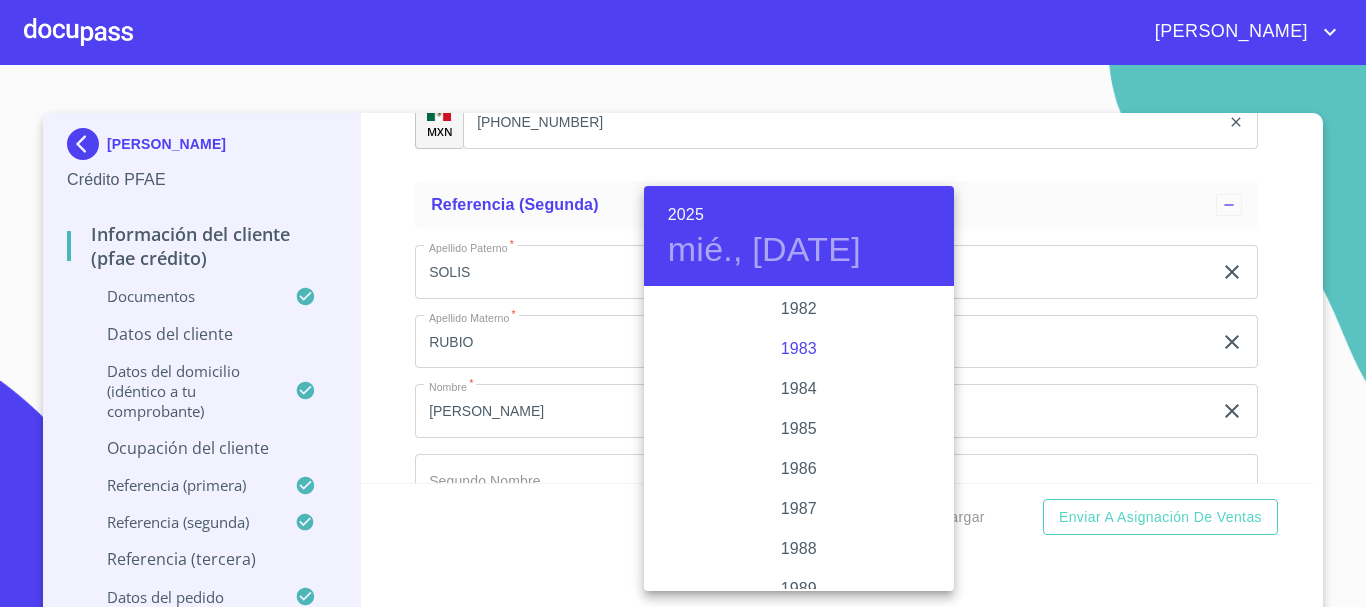 click on "1983" at bounding box center (799, 349) 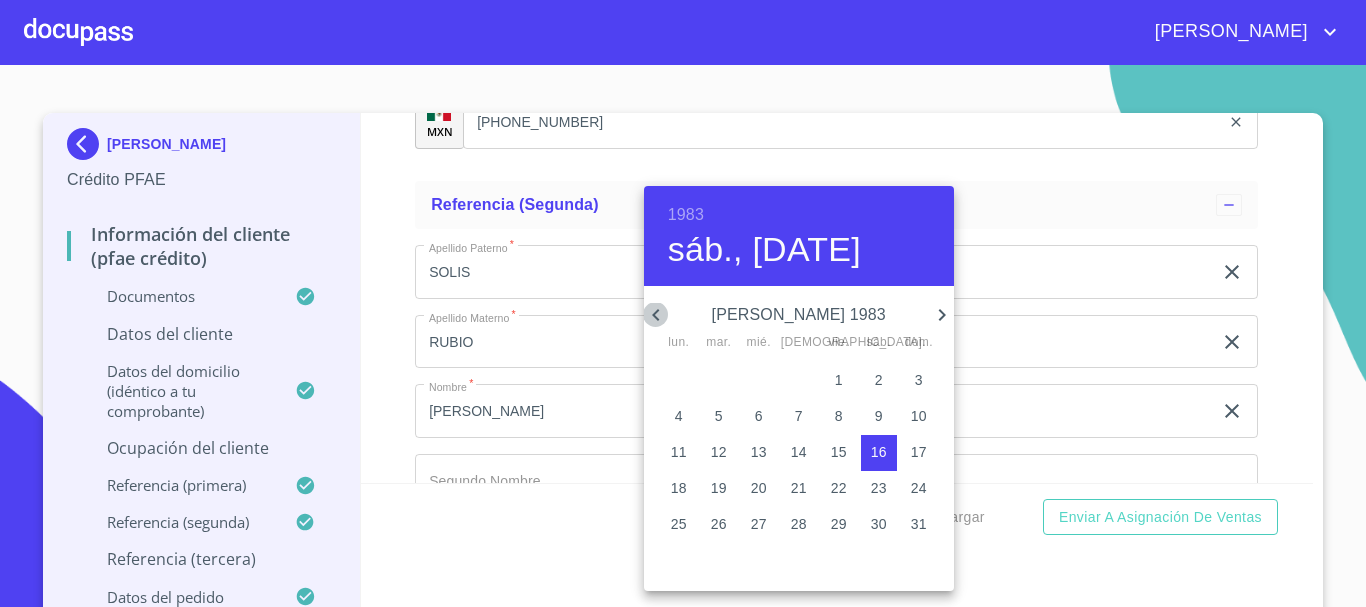 click 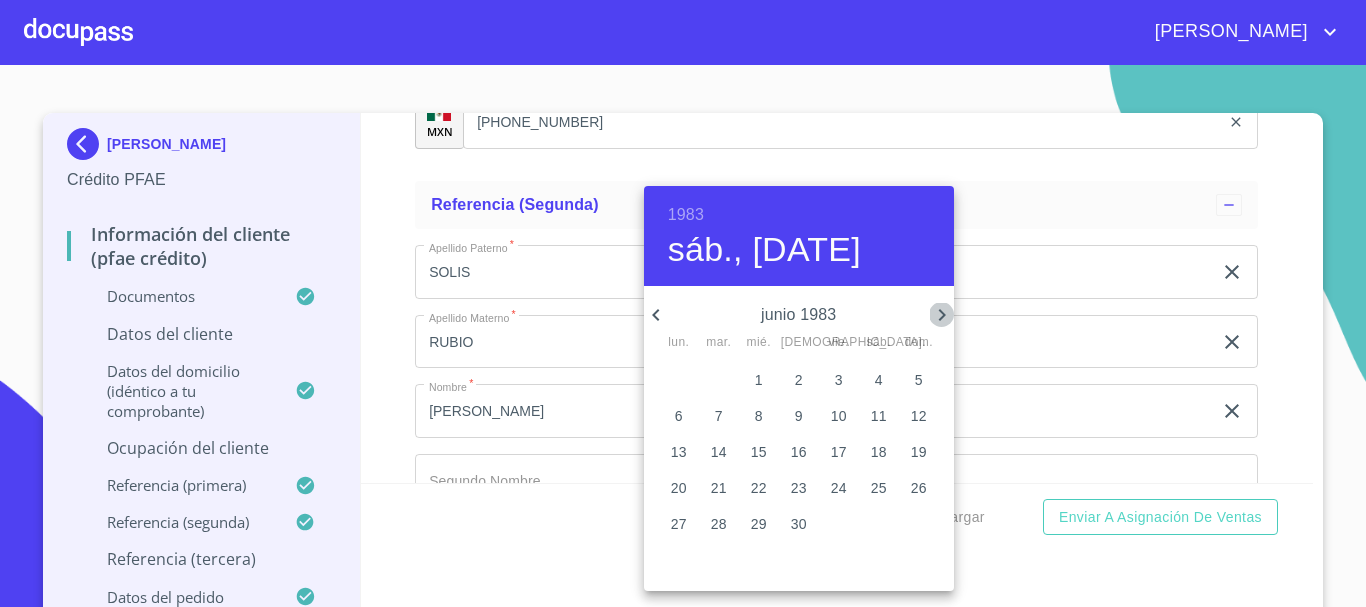 click 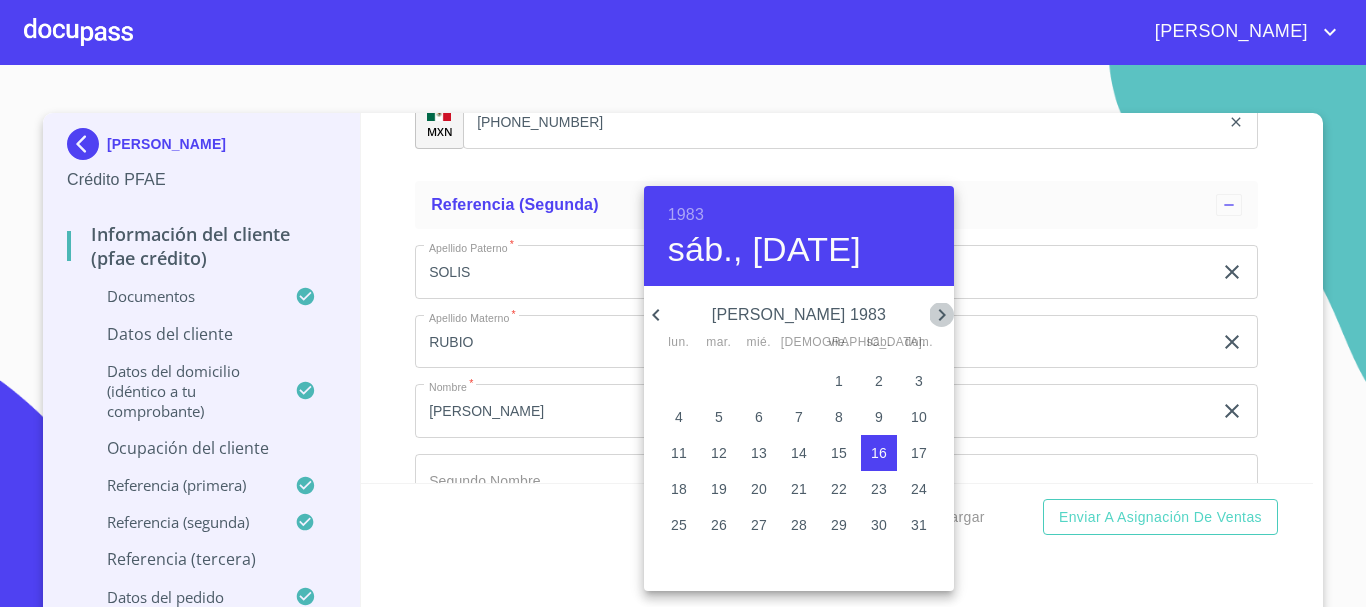 click 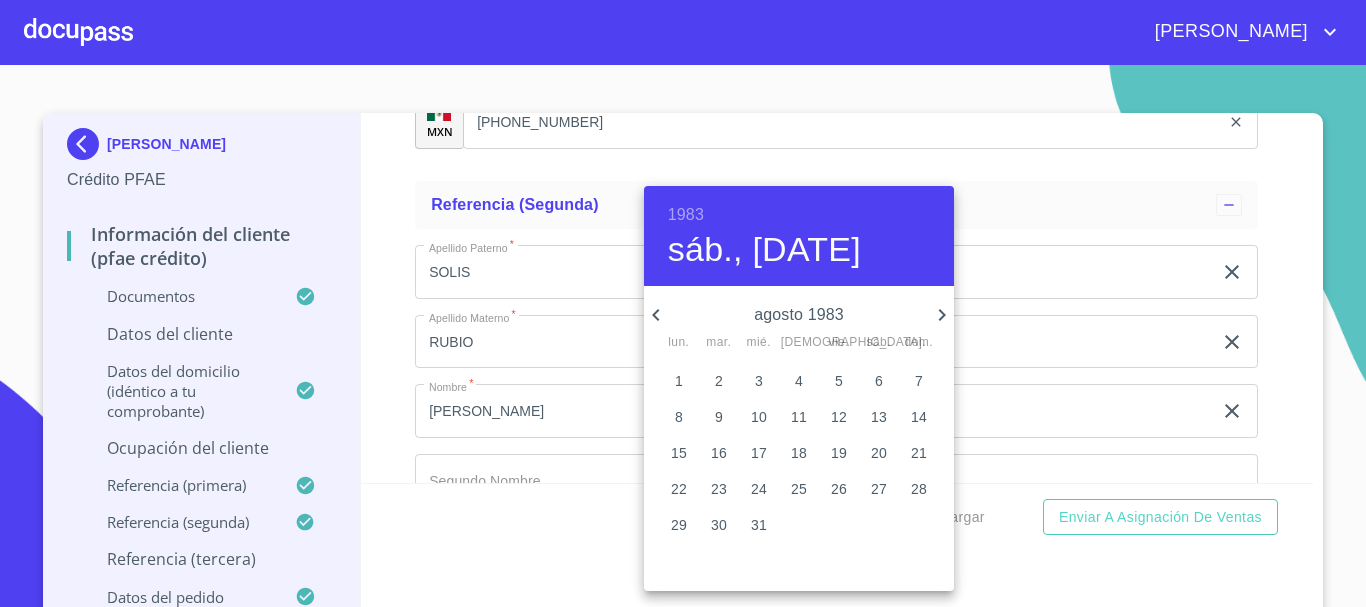 click 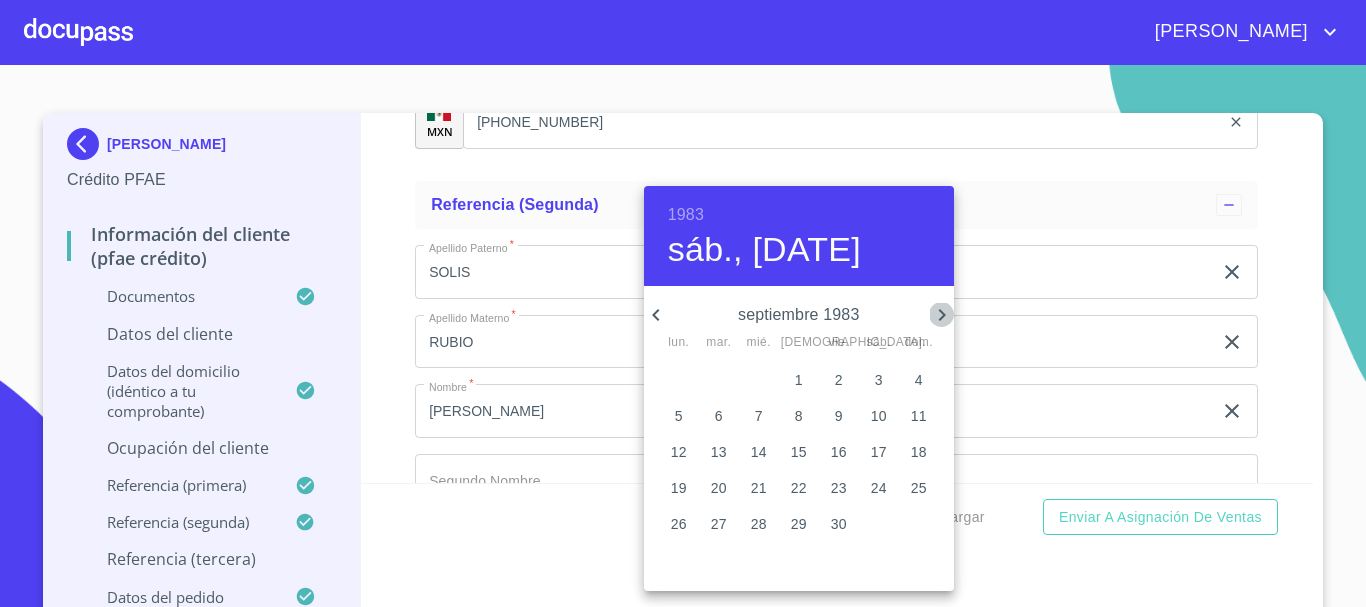 click 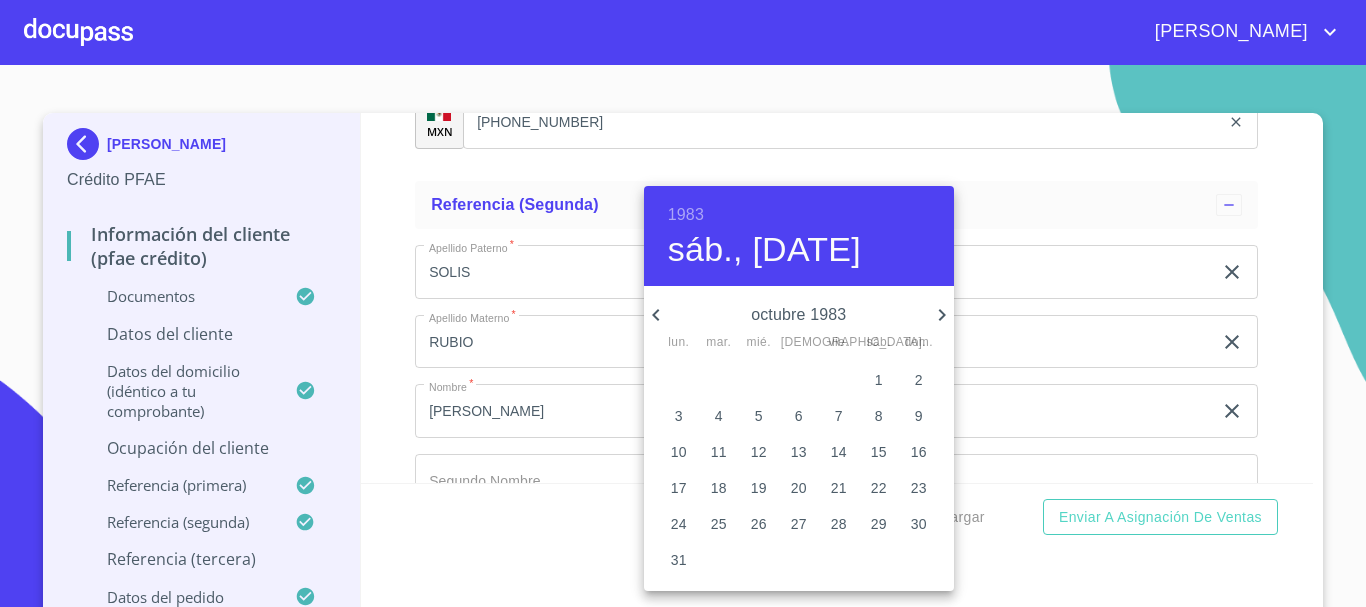 click 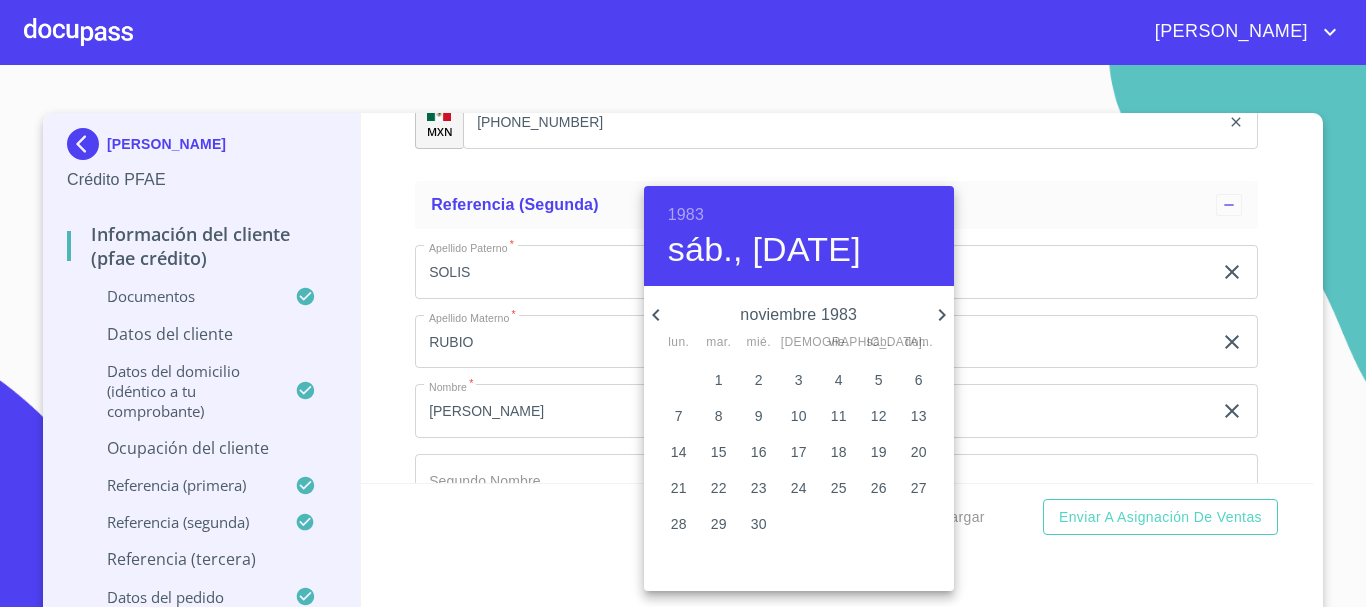 click 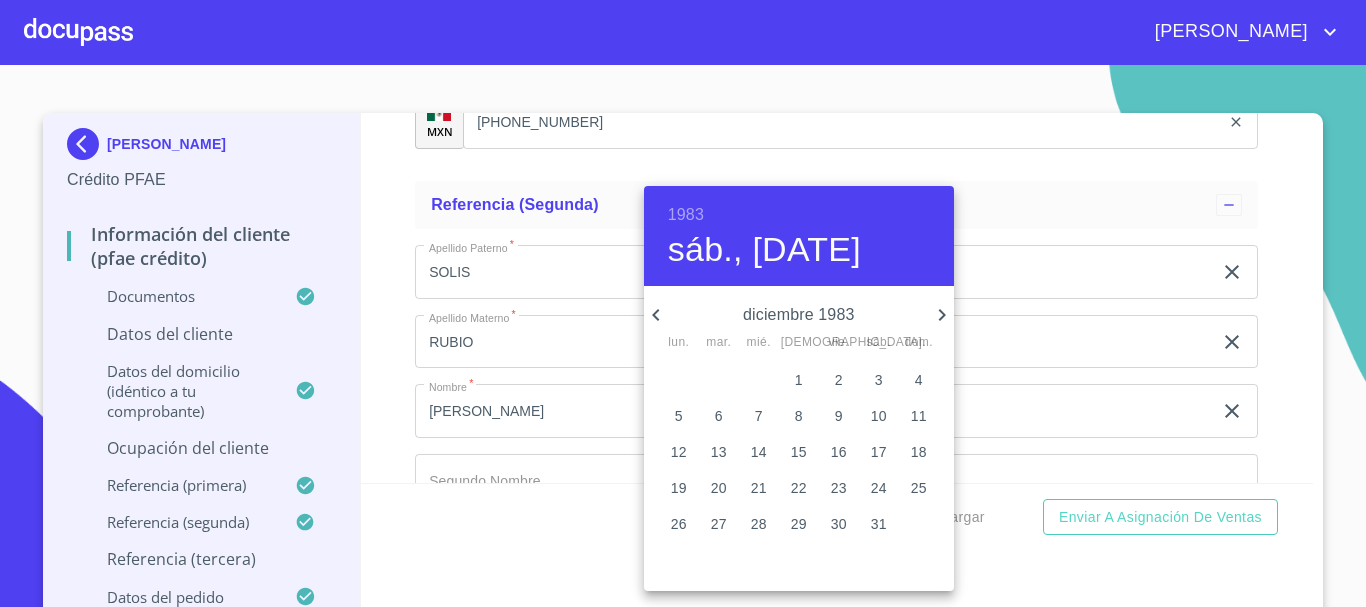 click on "12" at bounding box center (679, 452) 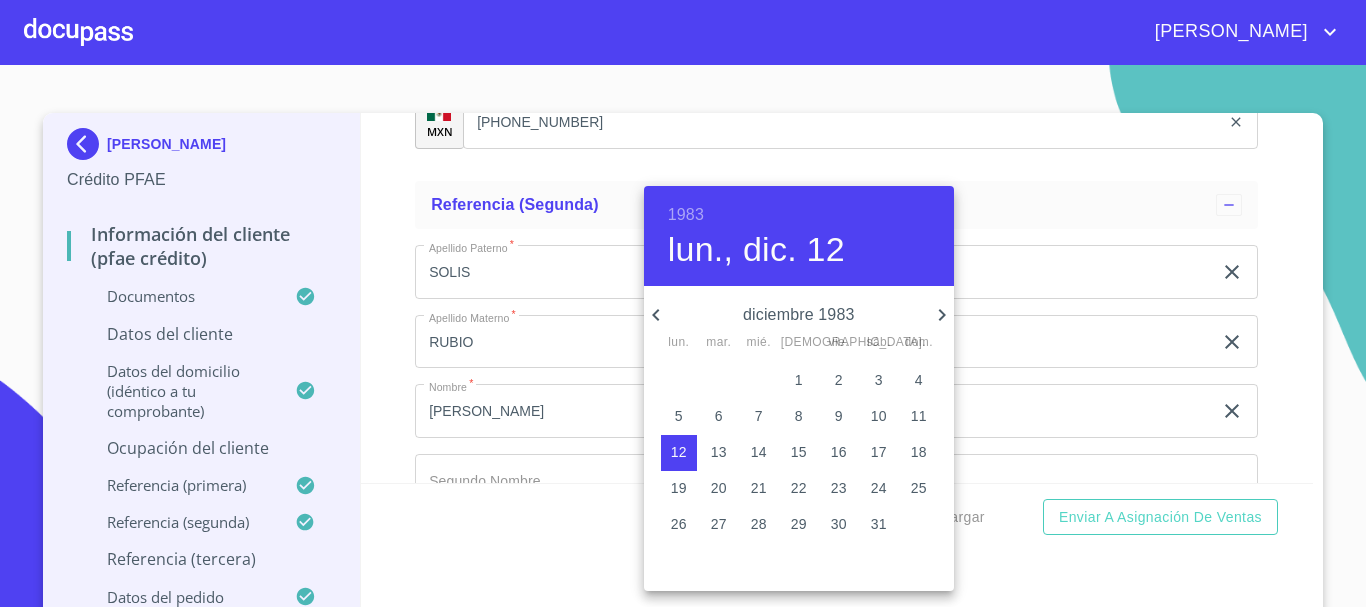 click at bounding box center [683, 303] 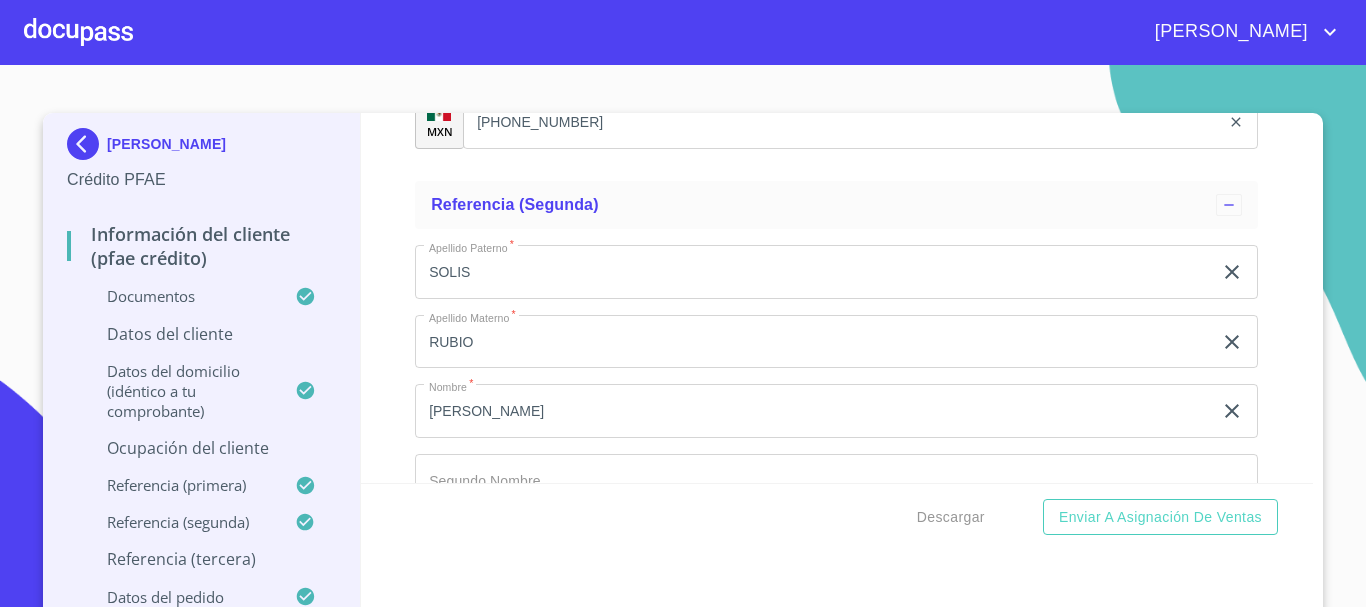 click on "Documento de identificación.   *" at bounding box center [813, -3819] 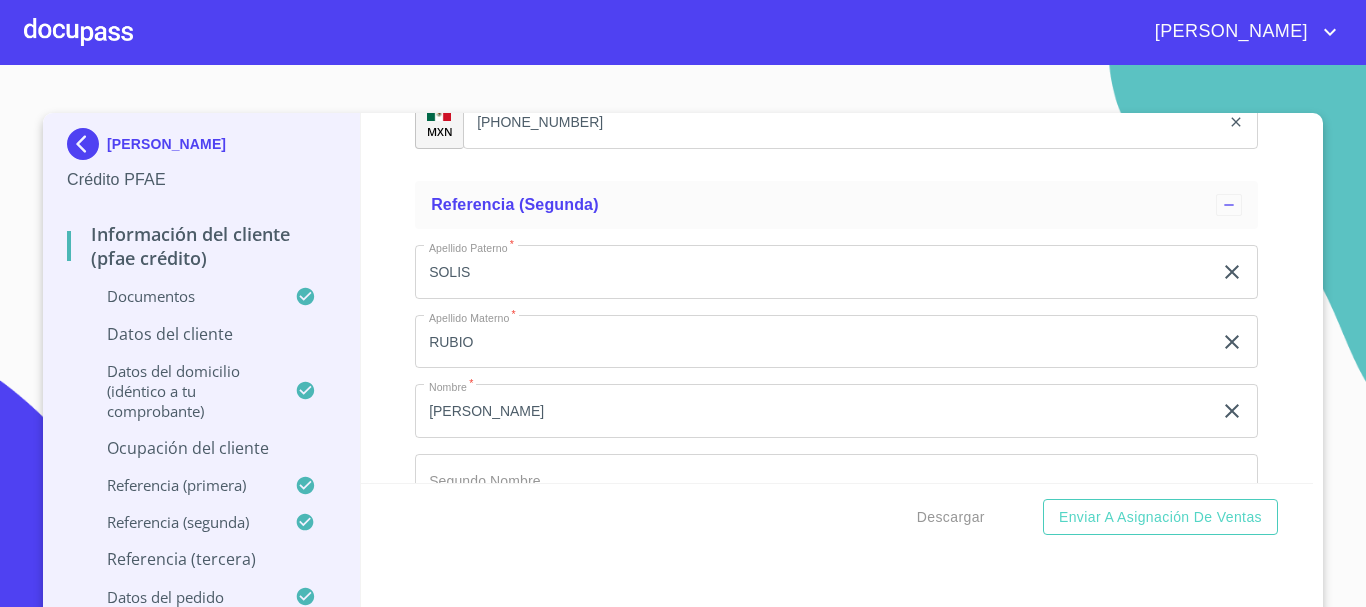 drag, startPoint x: 486, startPoint y: 443, endPoint x: 494, endPoint y: 420, distance: 24.351591 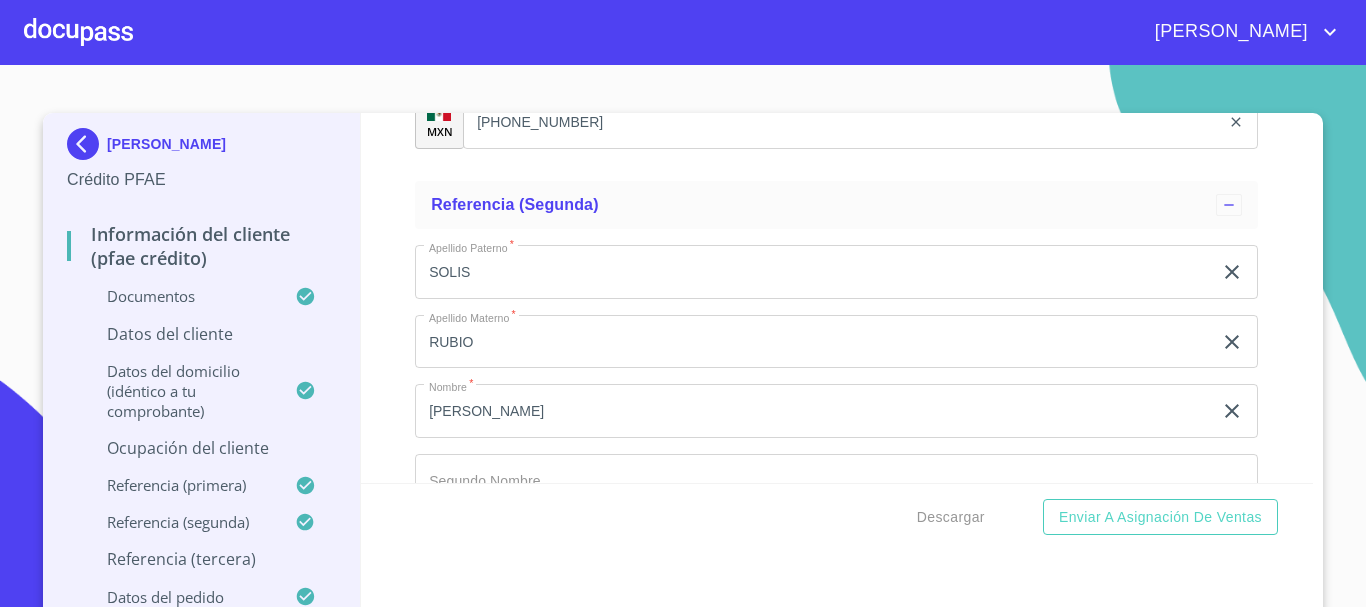 click on "AOMO831212 KS9" at bounding box center (813, -3471) 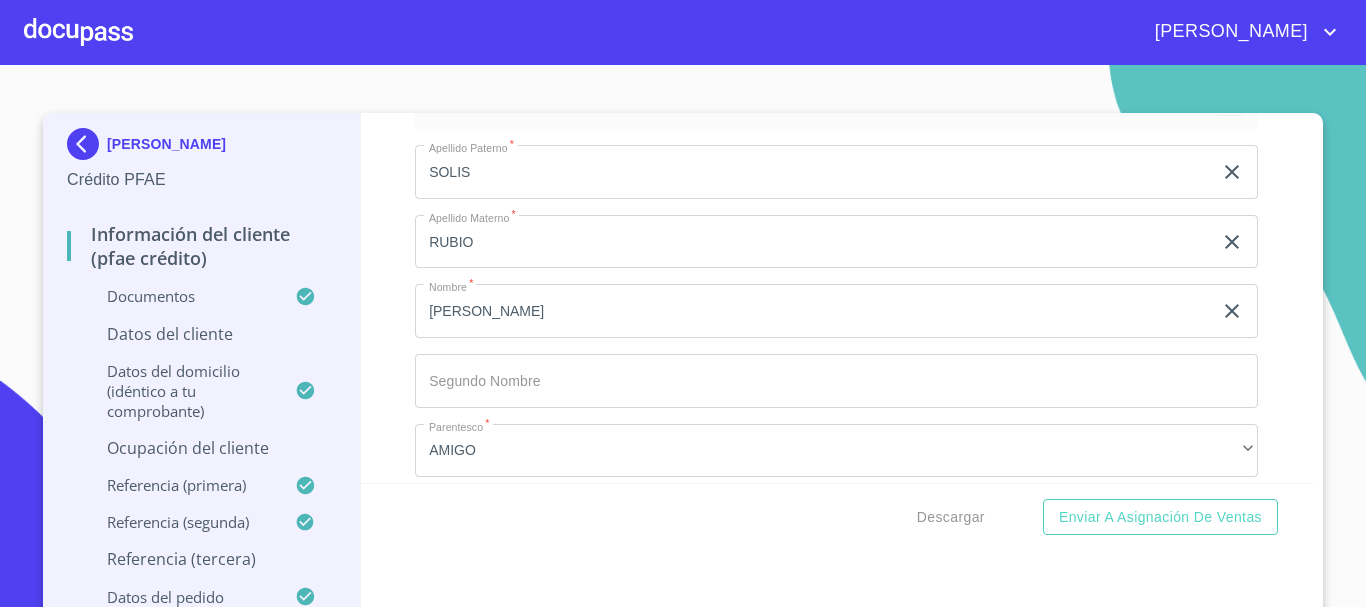 click on "Documento de identificación.   *" at bounding box center [836, -3502] 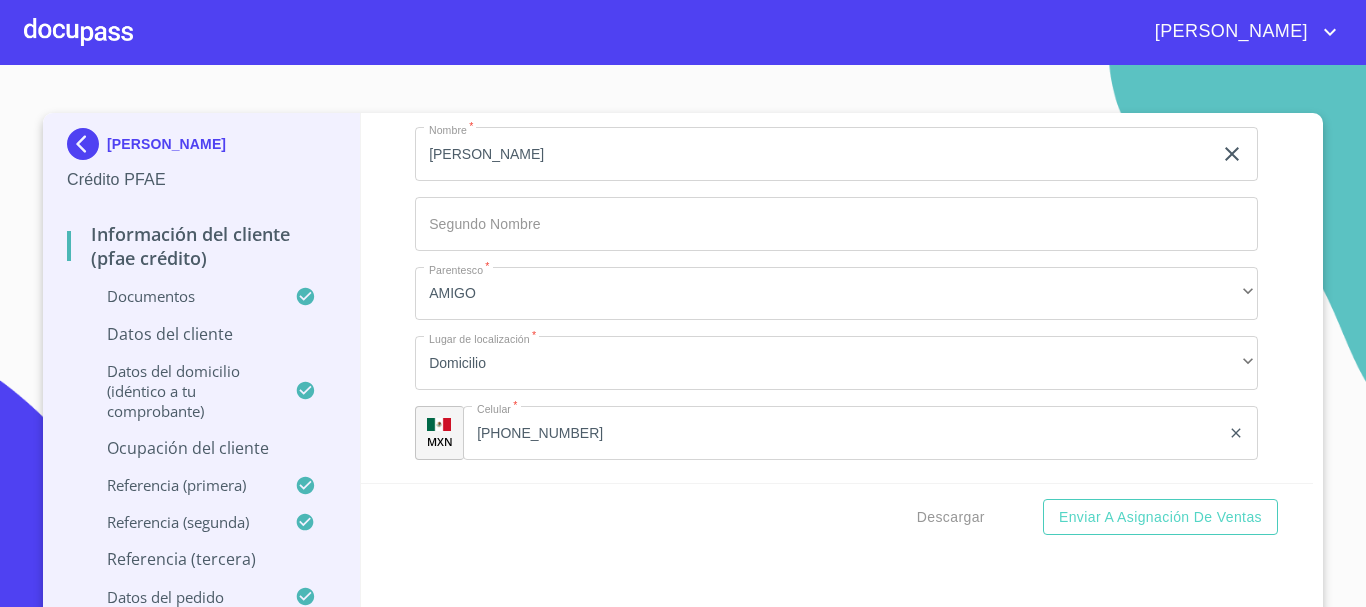 scroll, scrollTop: 8002, scrollLeft: 0, axis: vertical 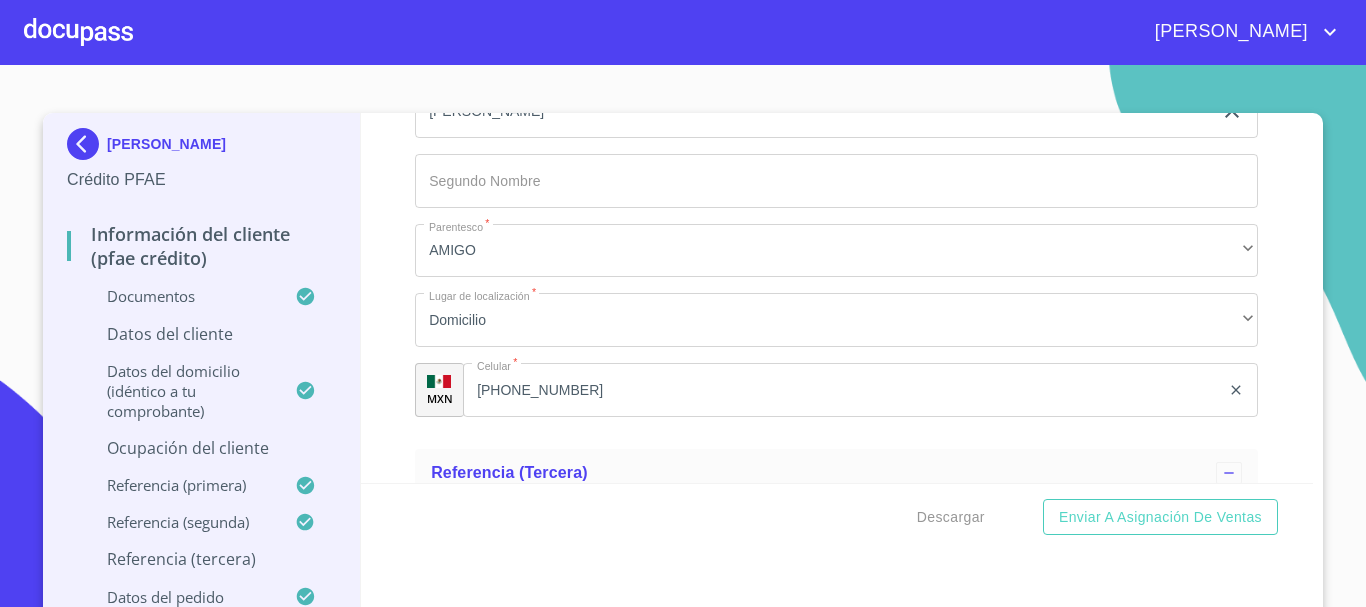 type on "AOMO831212HMNLDS03" 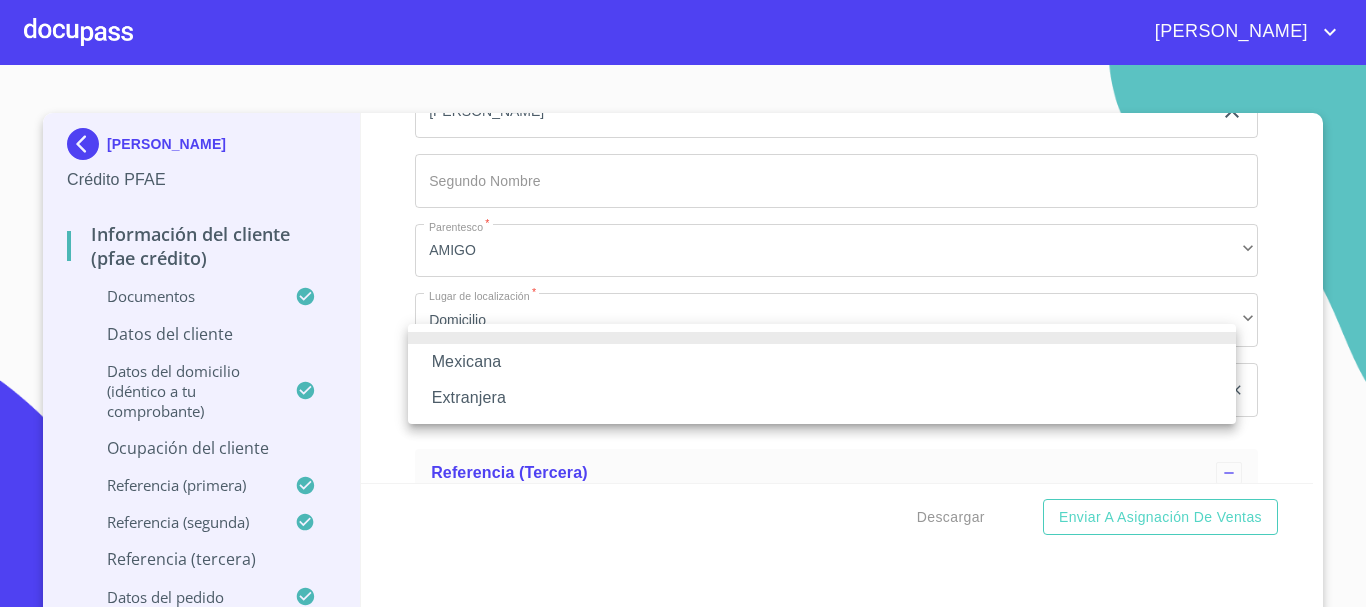 click on "Mexicana" at bounding box center (822, 362) 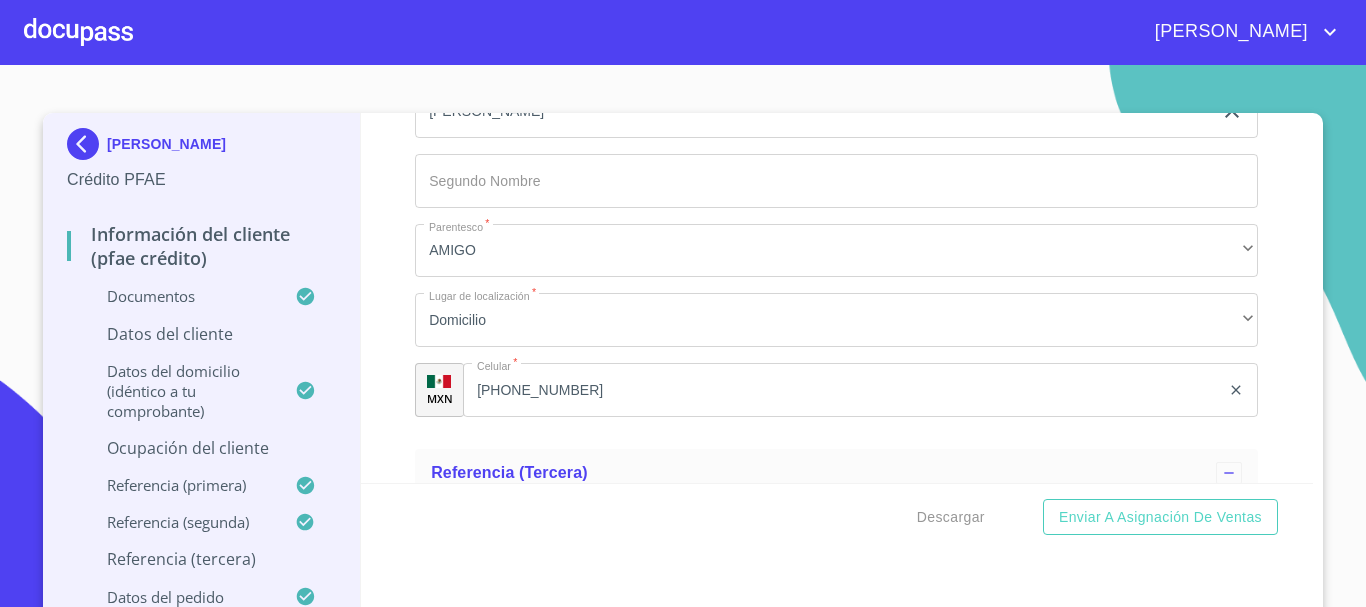 click on "Documento de identificación.   *" at bounding box center (836, -3493) 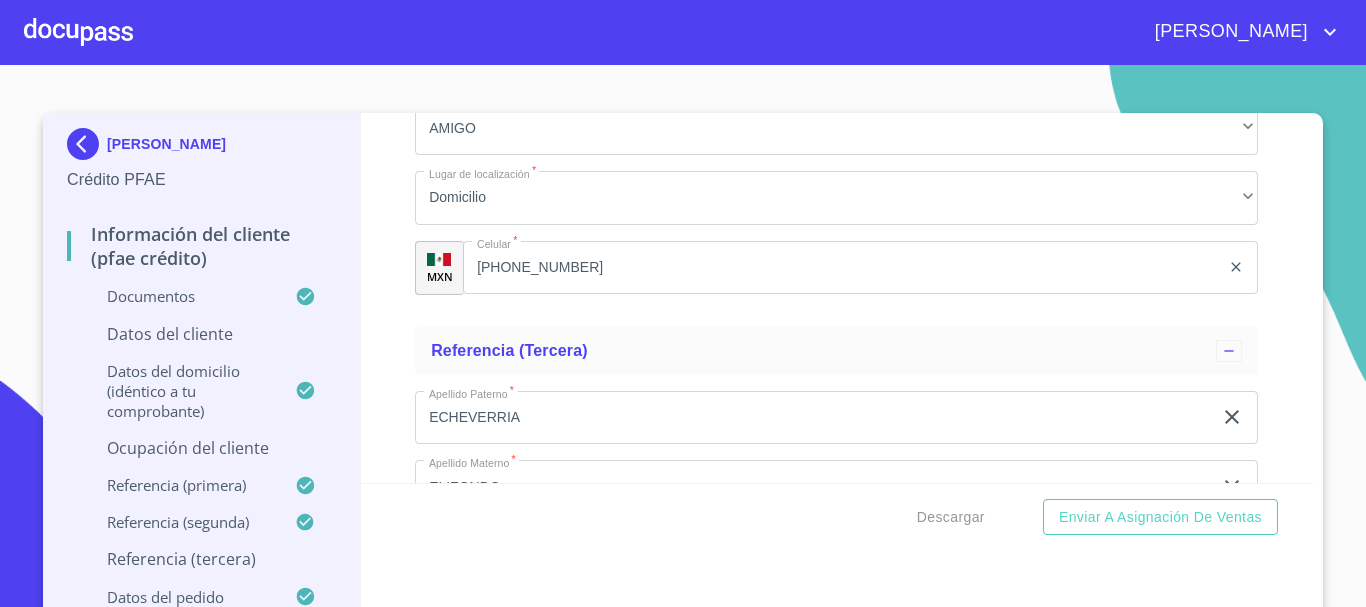 scroll, scrollTop: 8202, scrollLeft: 0, axis: vertical 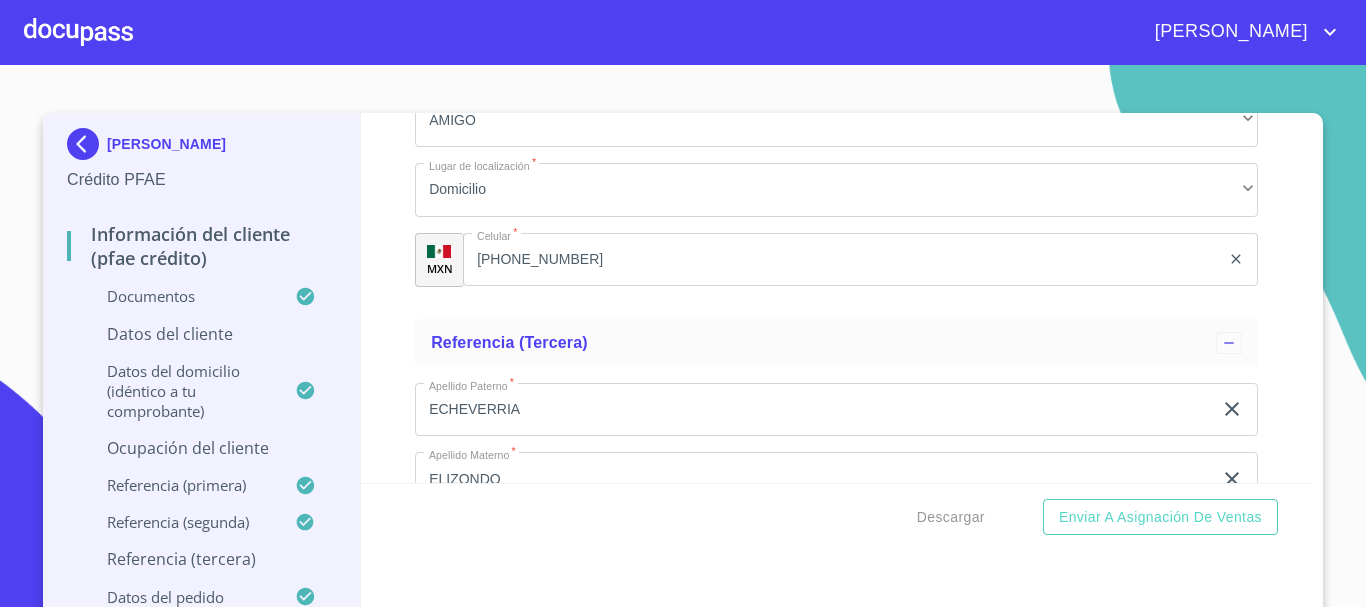 type on "[GEOGRAPHIC_DATA]" 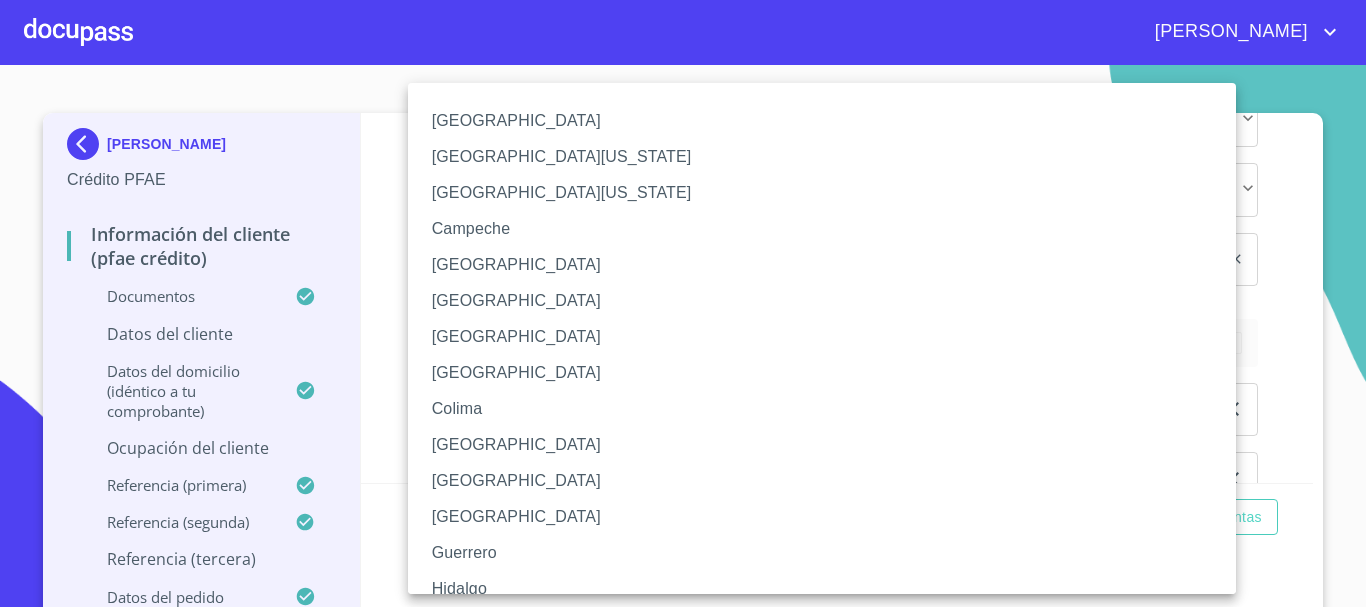 click at bounding box center (683, 303) 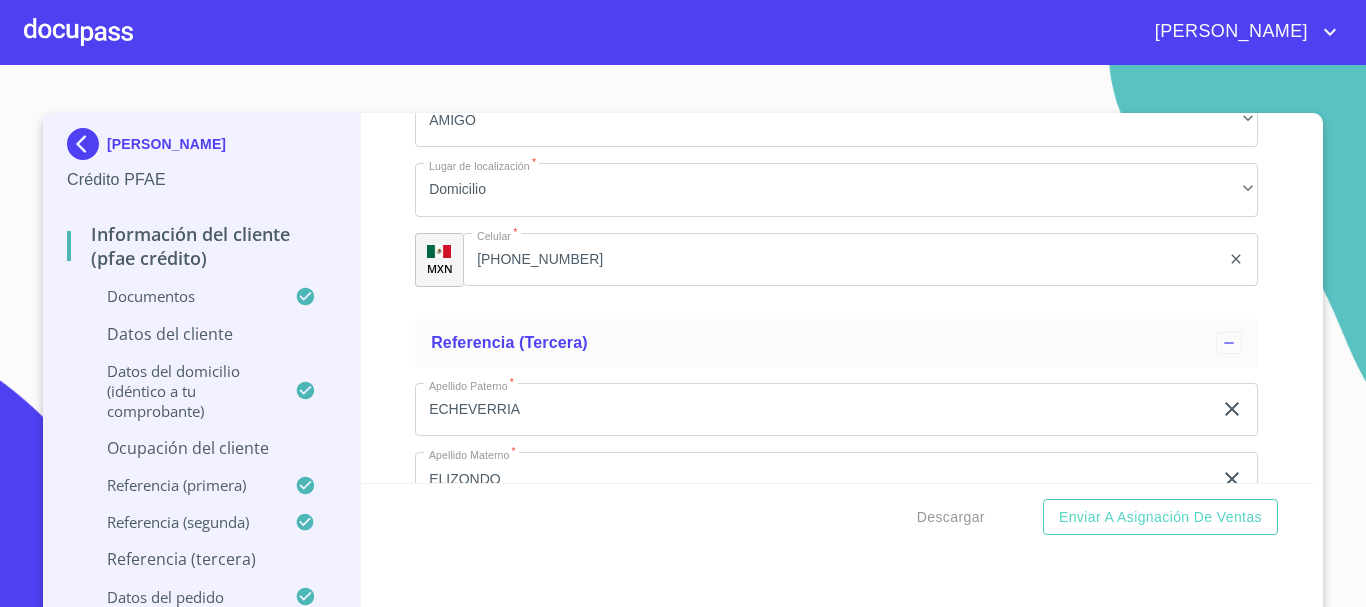 click on "60 meses" at bounding box center [836, -3623] 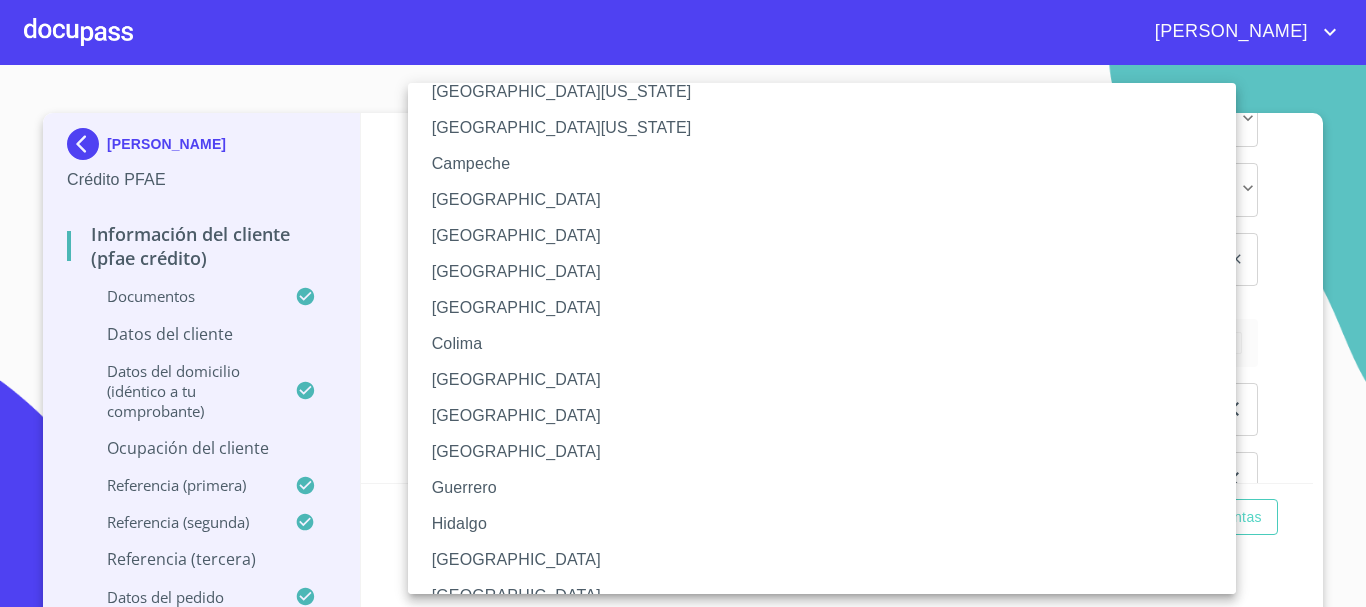 scroll, scrollTop: 100, scrollLeft: 0, axis: vertical 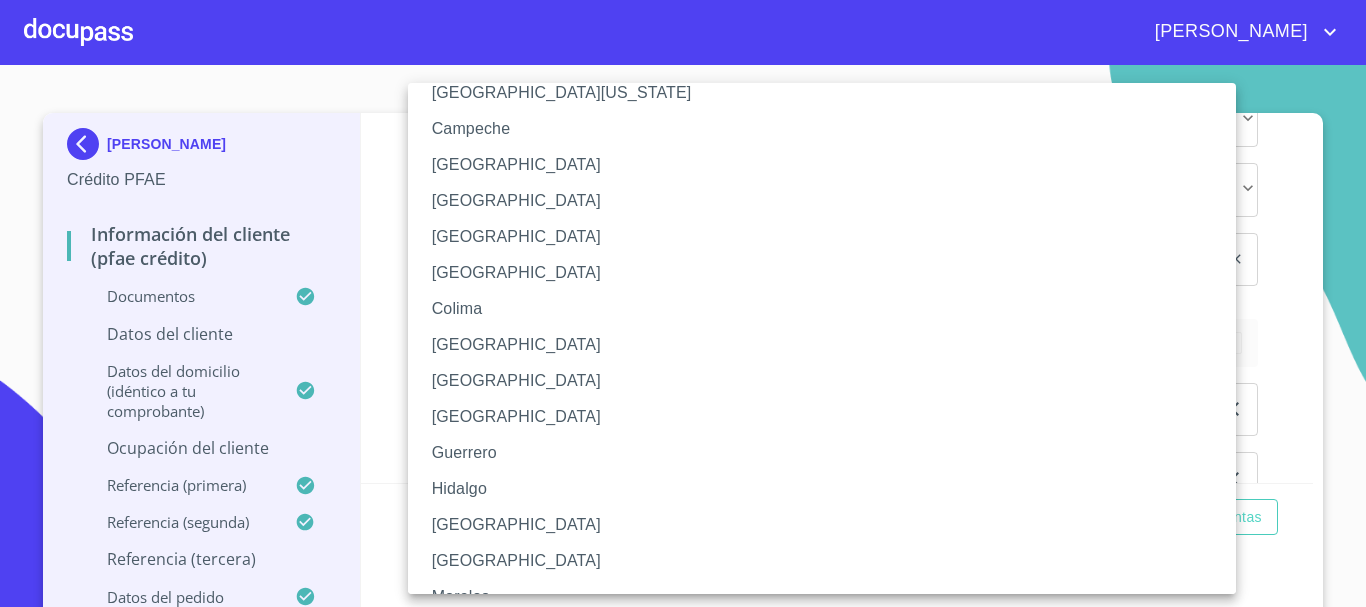 click on "[GEOGRAPHIC_DATA]" at bounding box center [829, 561] 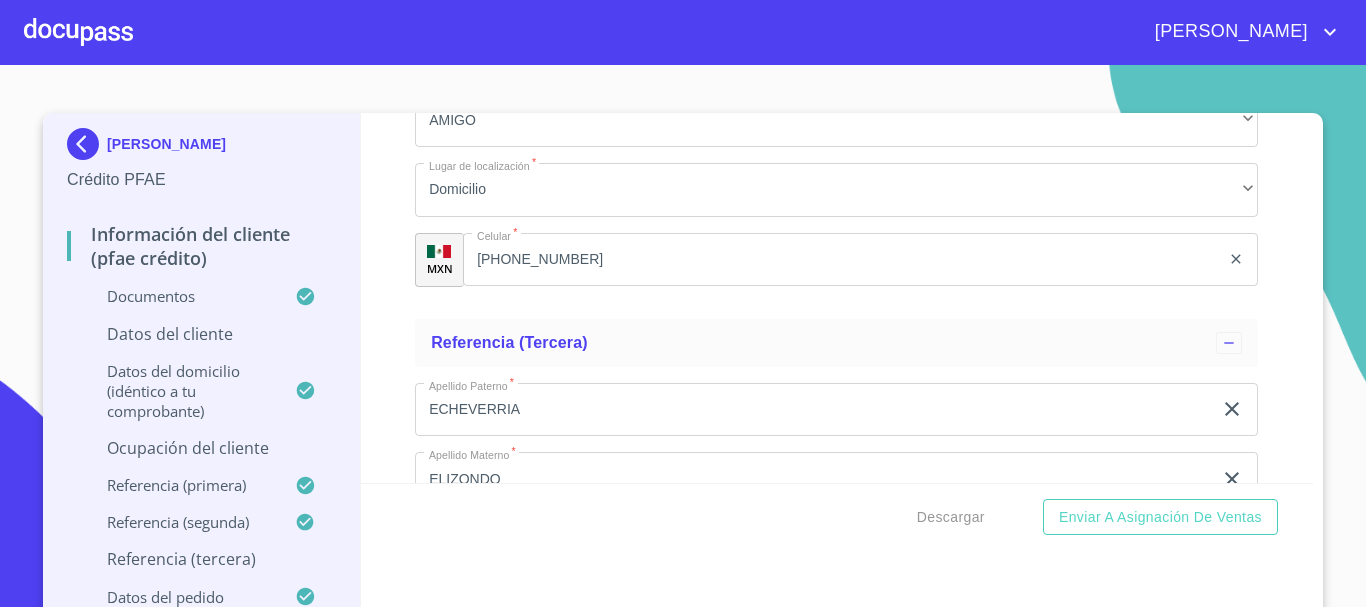 click on "​" at bounding box center [836, -3554] 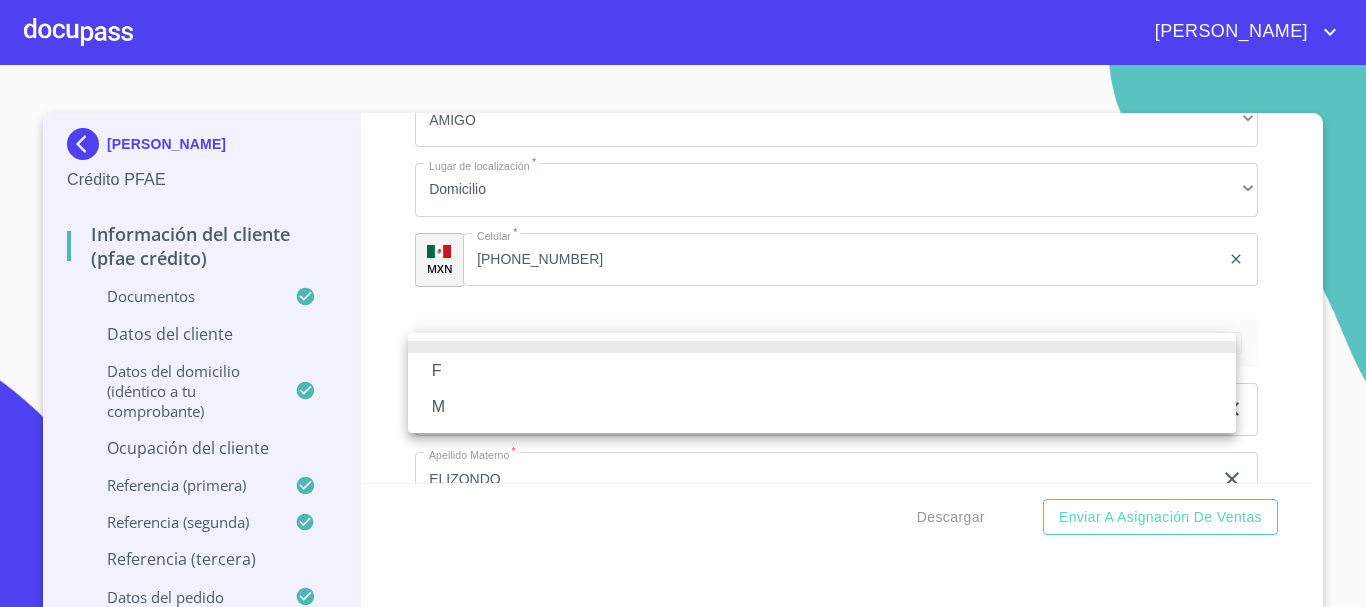 click on "M" at bounding box center [822, 407] 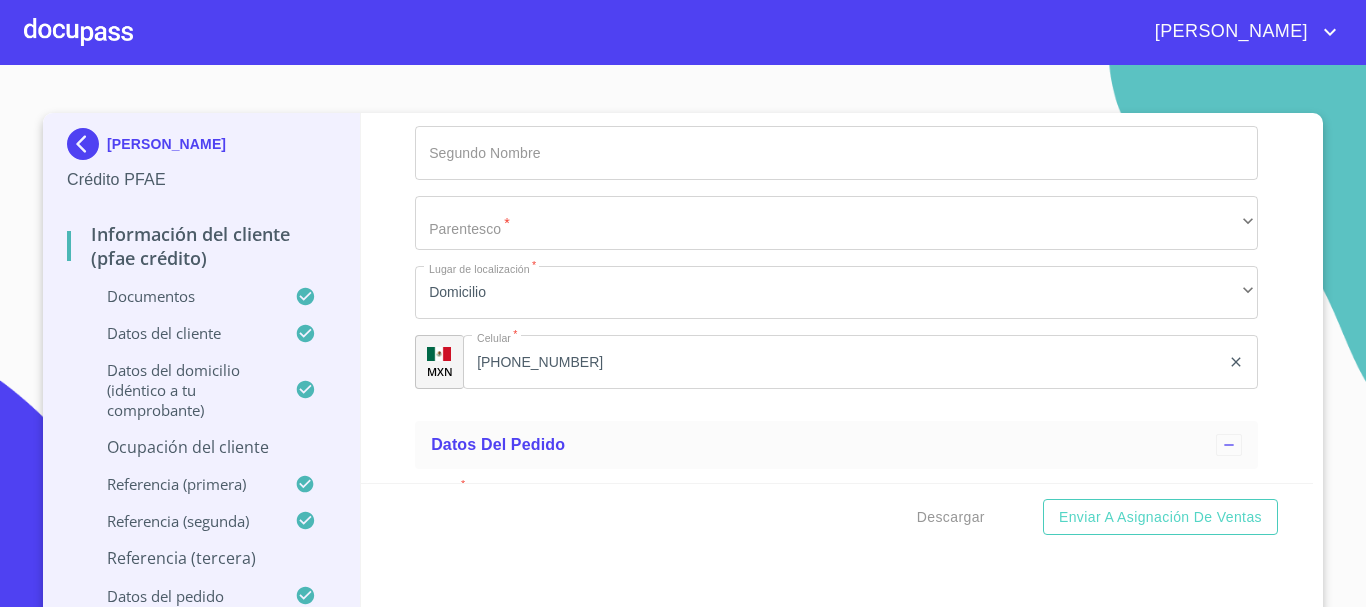 scroll, scrollTop: 8702, scrollLeft: 0, axis: vertical 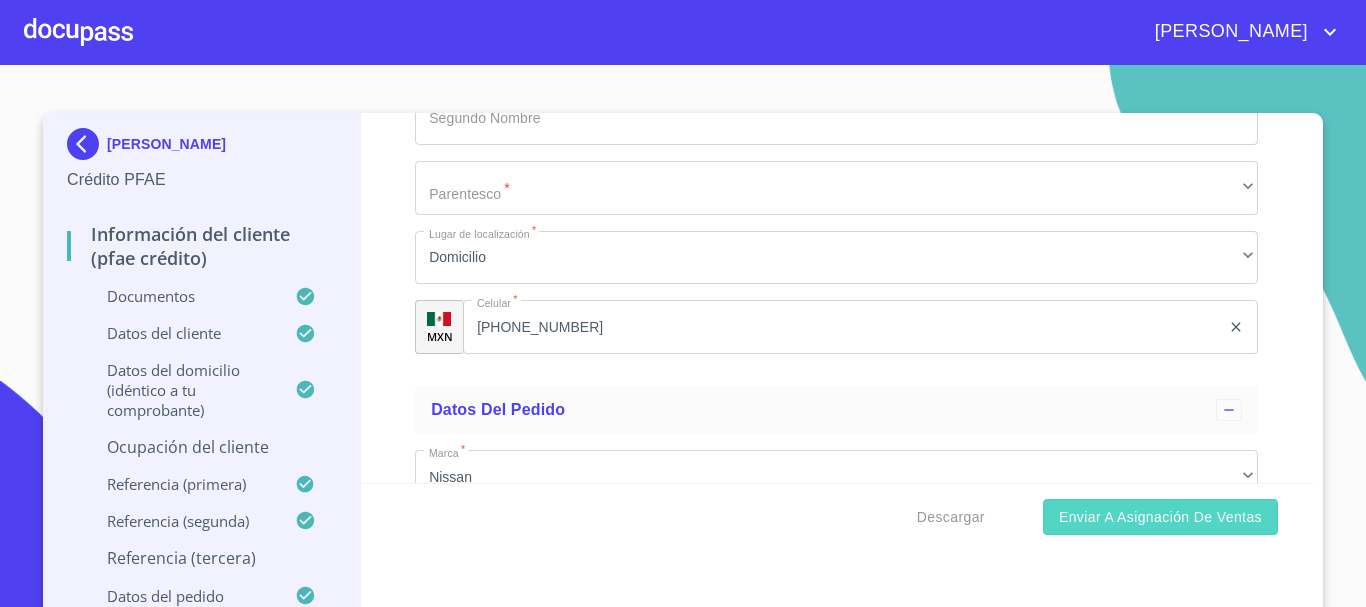 click on "Enviar a Asignación de Ventas" at bounding box center [1160, 517] 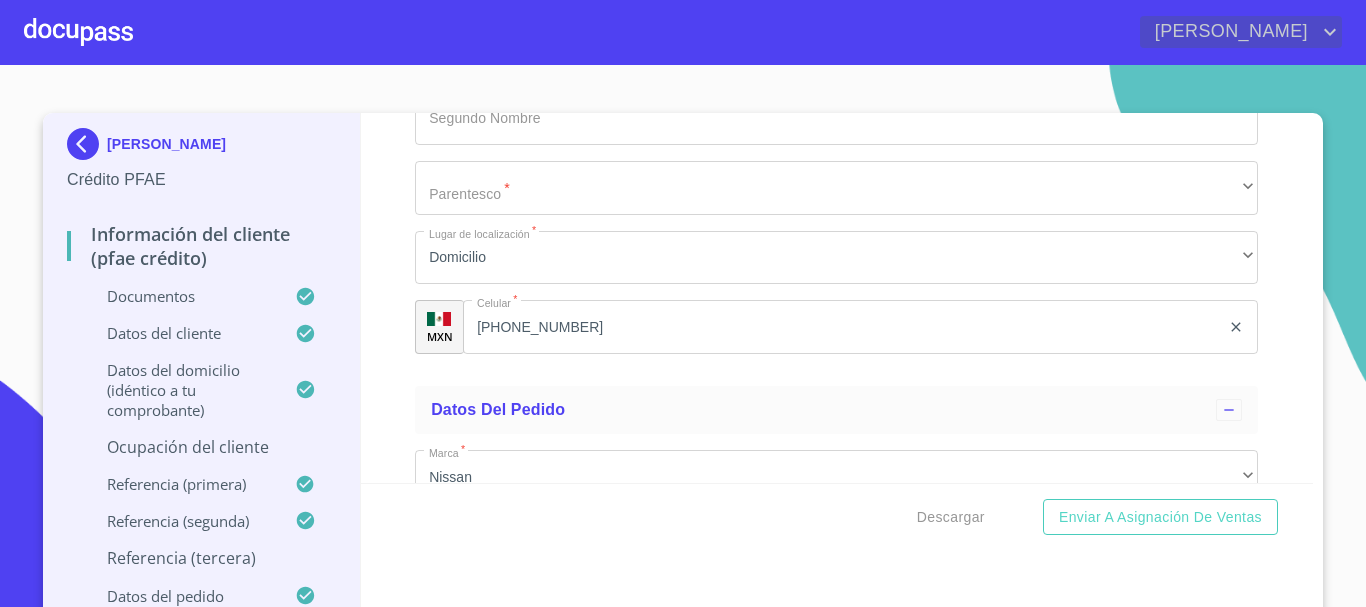 click 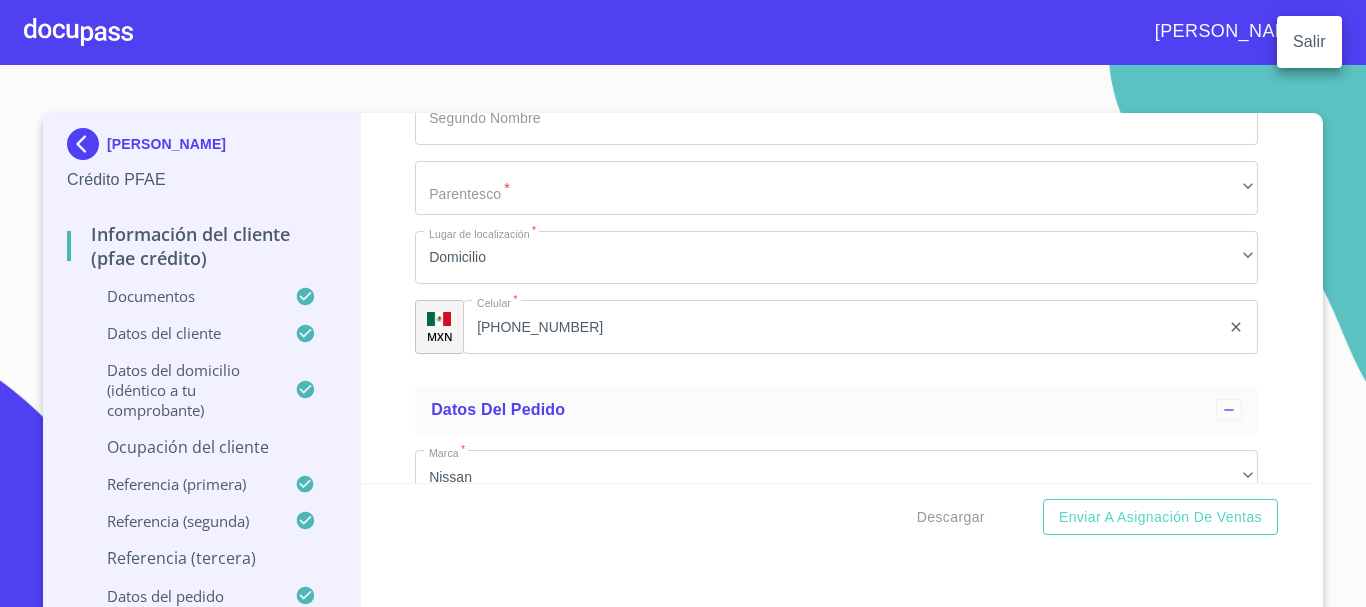click at bounding box center [683, 303] 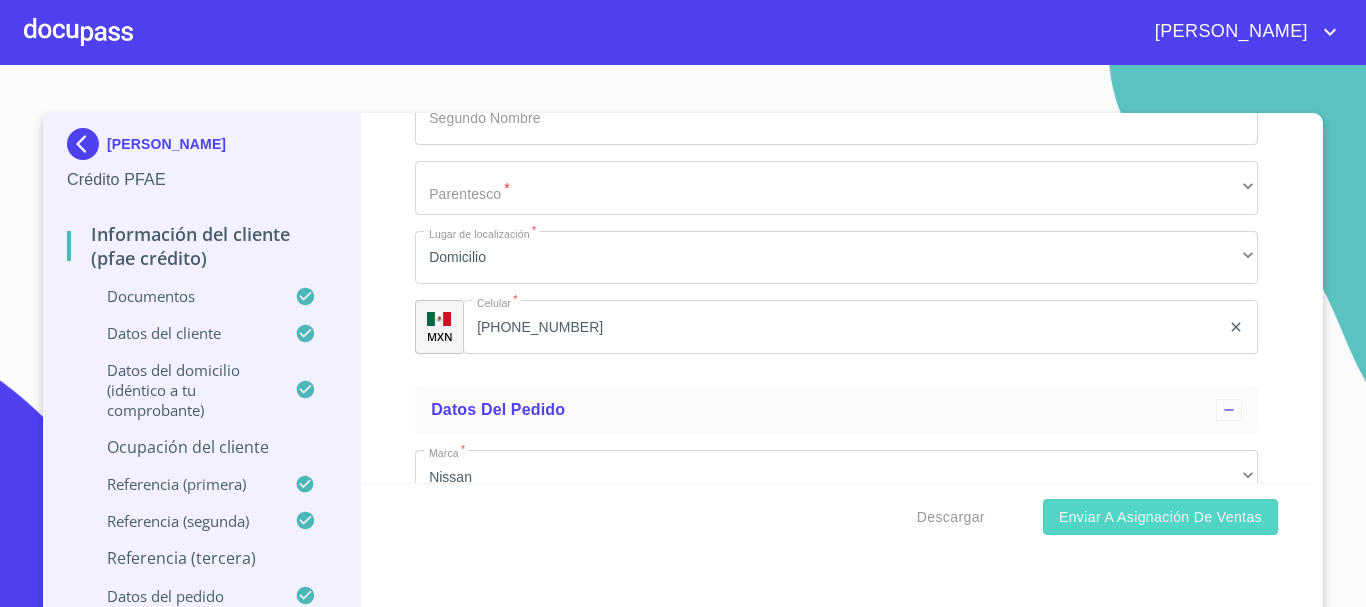 click on "Enviar a Asignación de Ventas" at bounding box center (1160, 517) 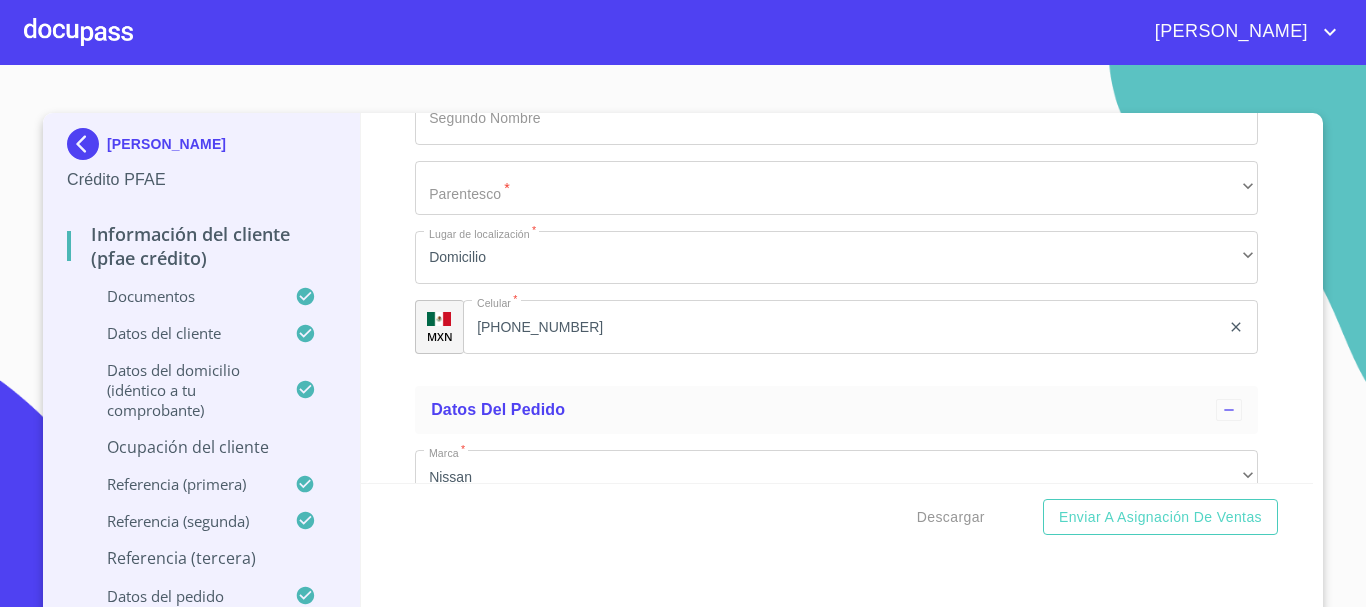 click on "Ocupación del Cliente" at bounding box center [201, 447] 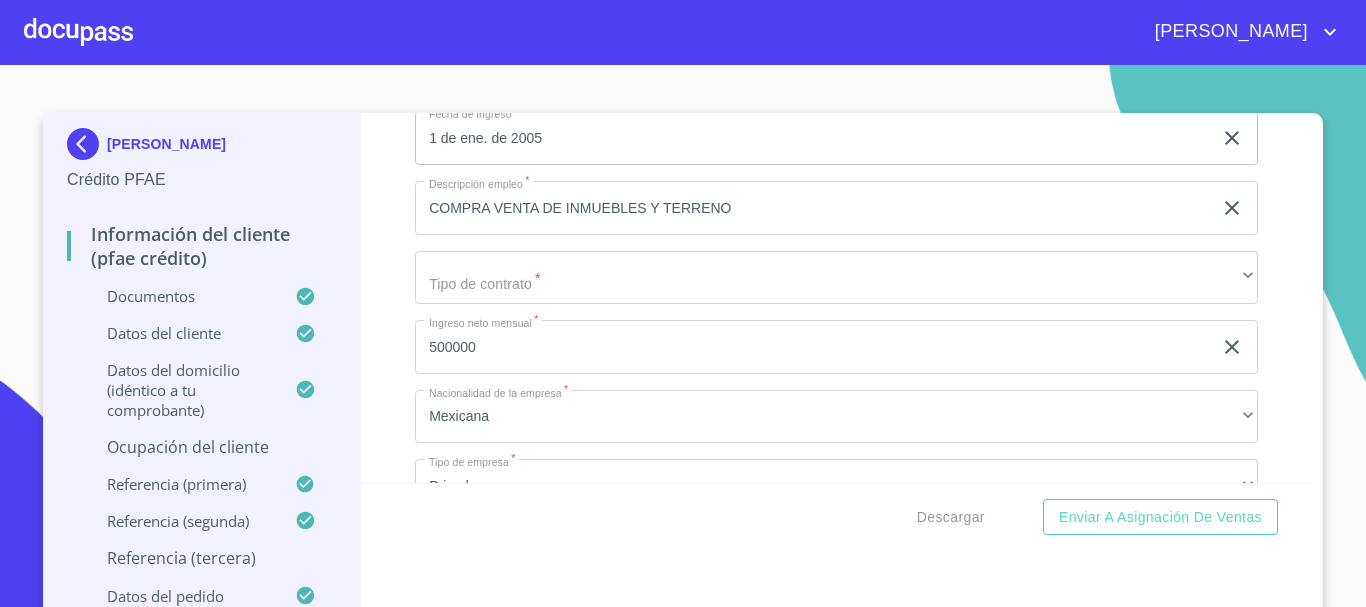 scroll, scrollTop: 567, scrollLeft: 0, axis: vertical 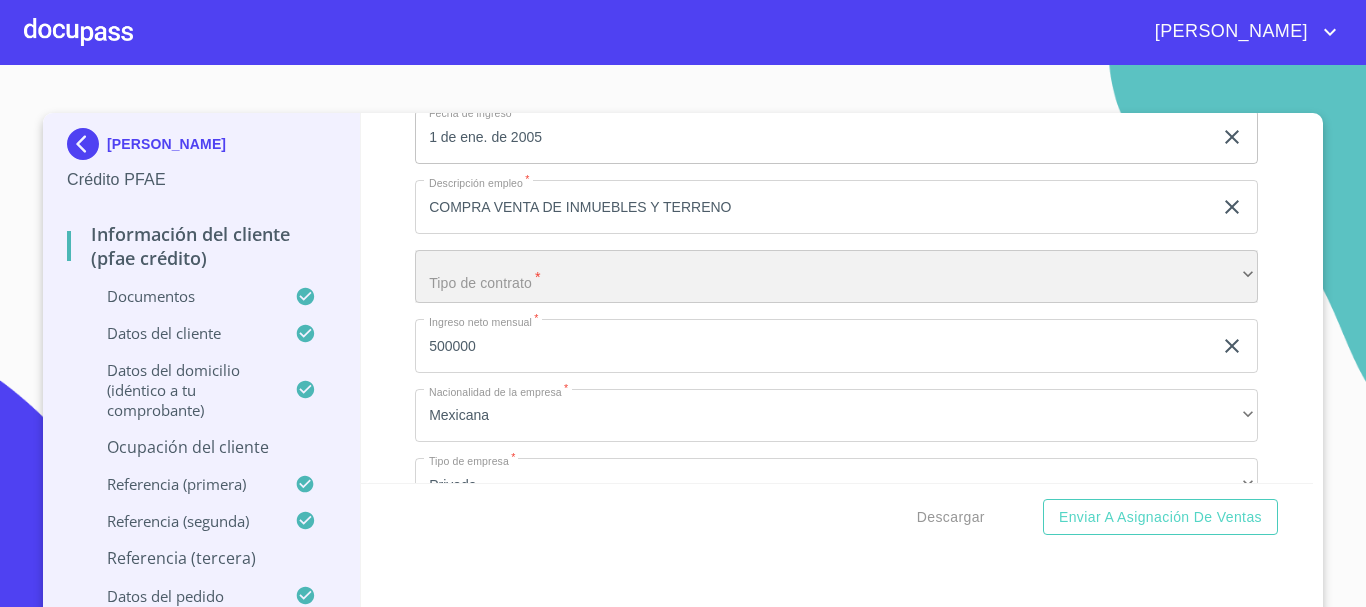 click on "​" at bounding box center [836, 277] 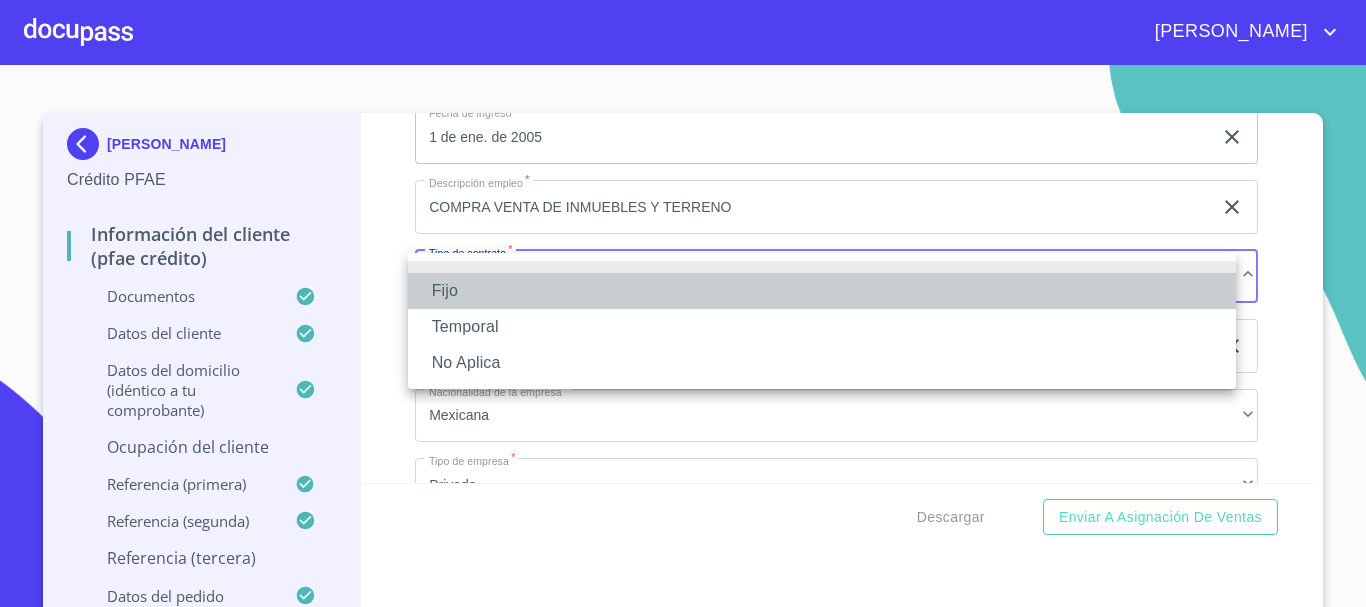 click on "Fijo" at bounding box center (822, 291) 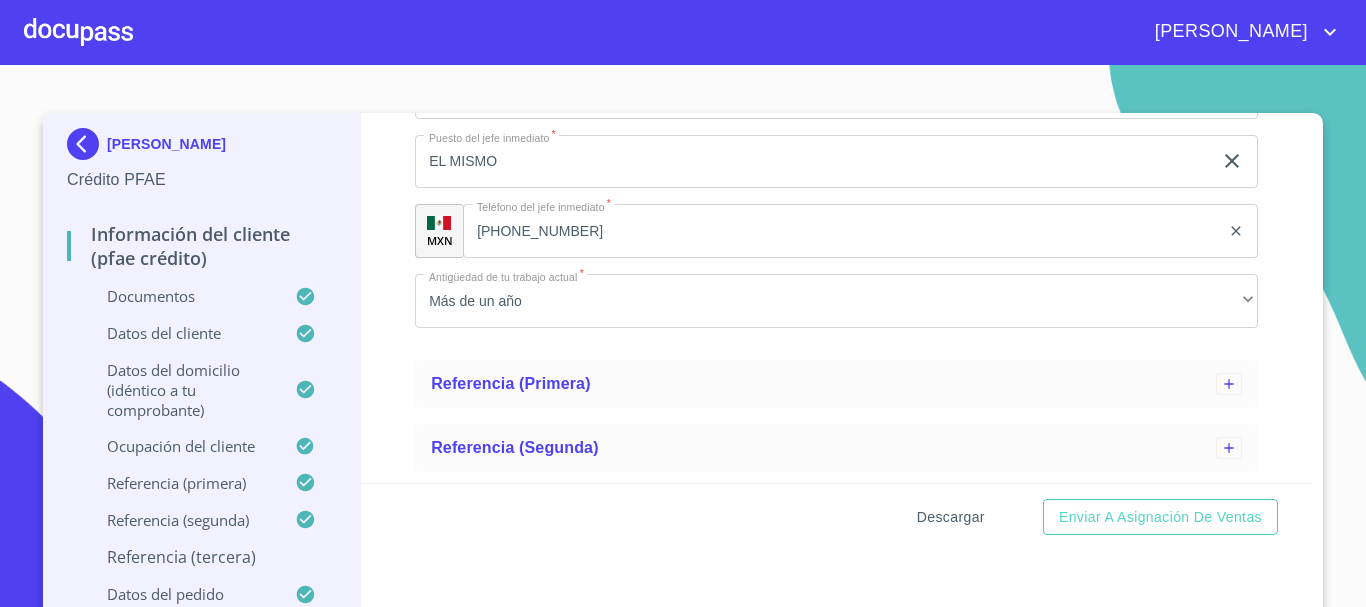 scroll, scrollTop: 1667, scrollLeft: 0, axis: vertical 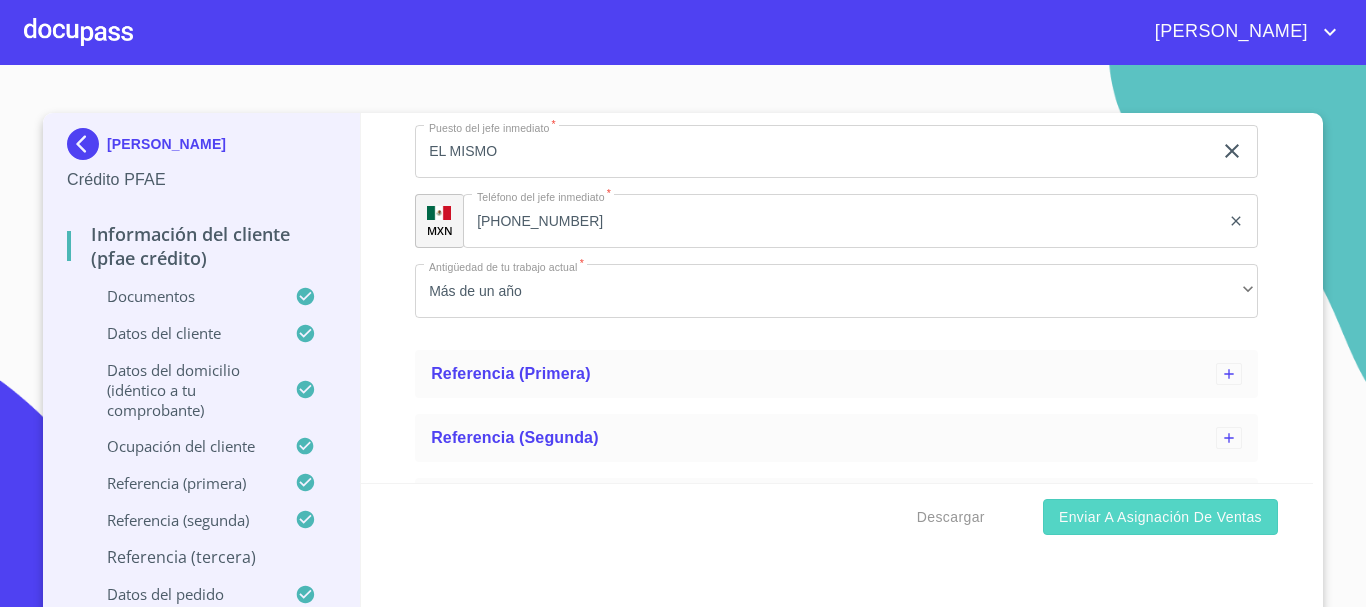 click on "Enviar a Asignación de Ventas" at bounding box center [1160, 517] 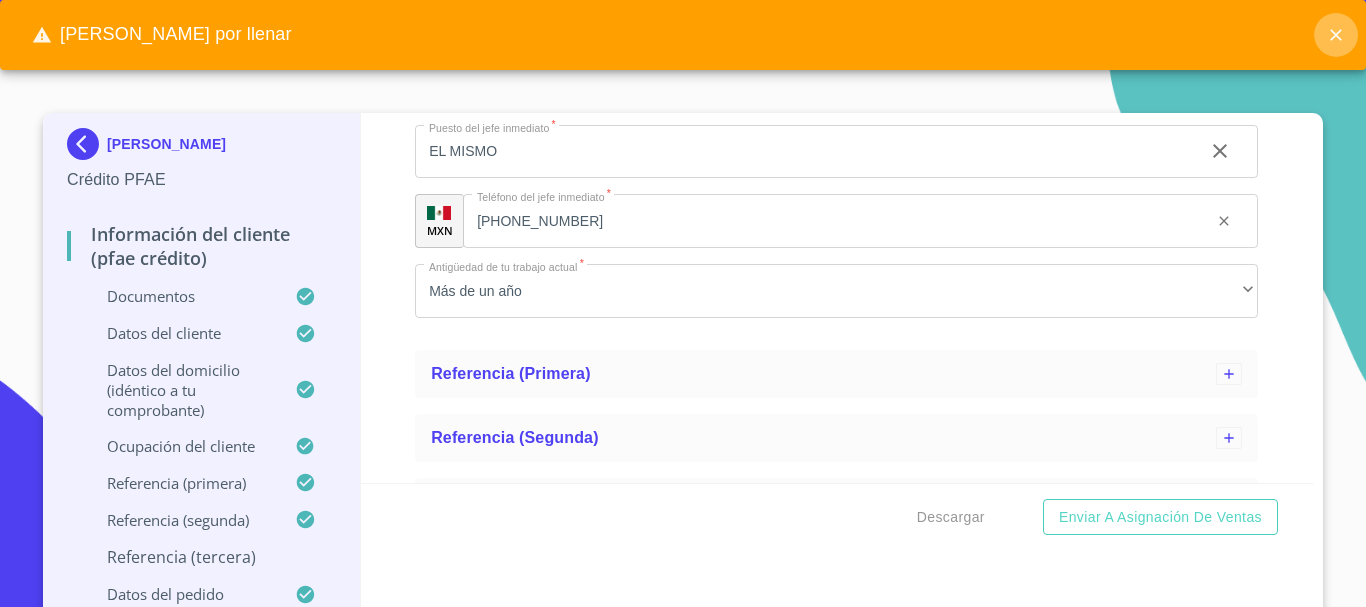 click 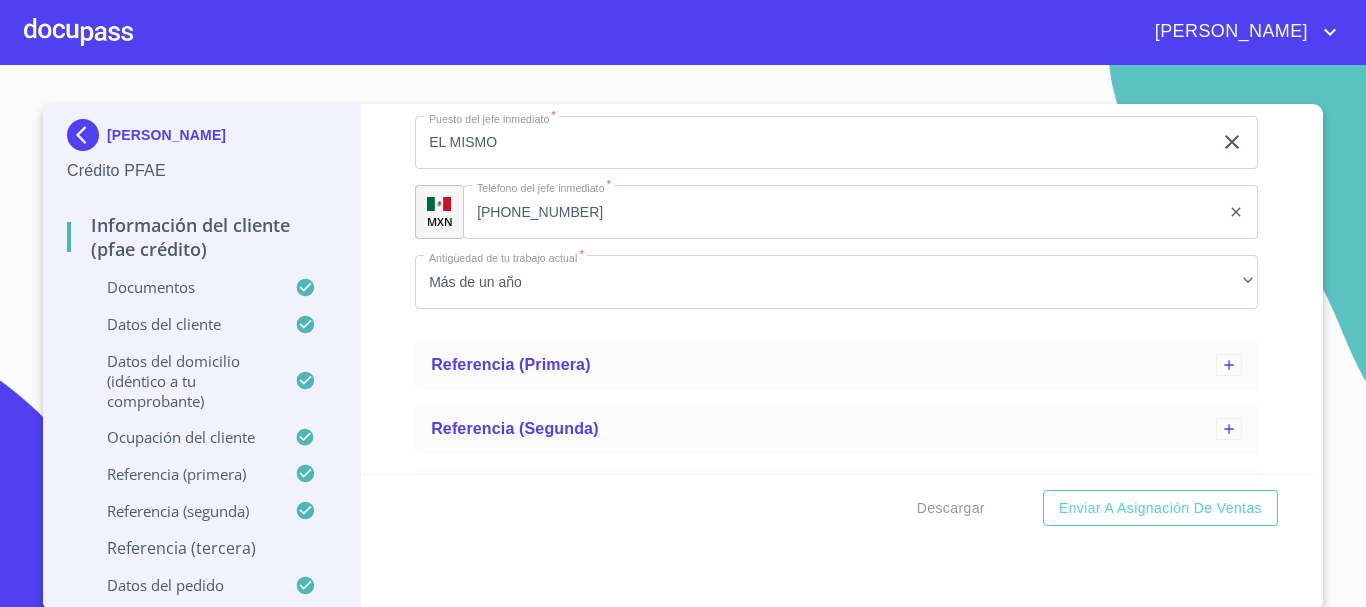 scroll, scrollTop: 13, scrollLeft: 0, axis: vertical 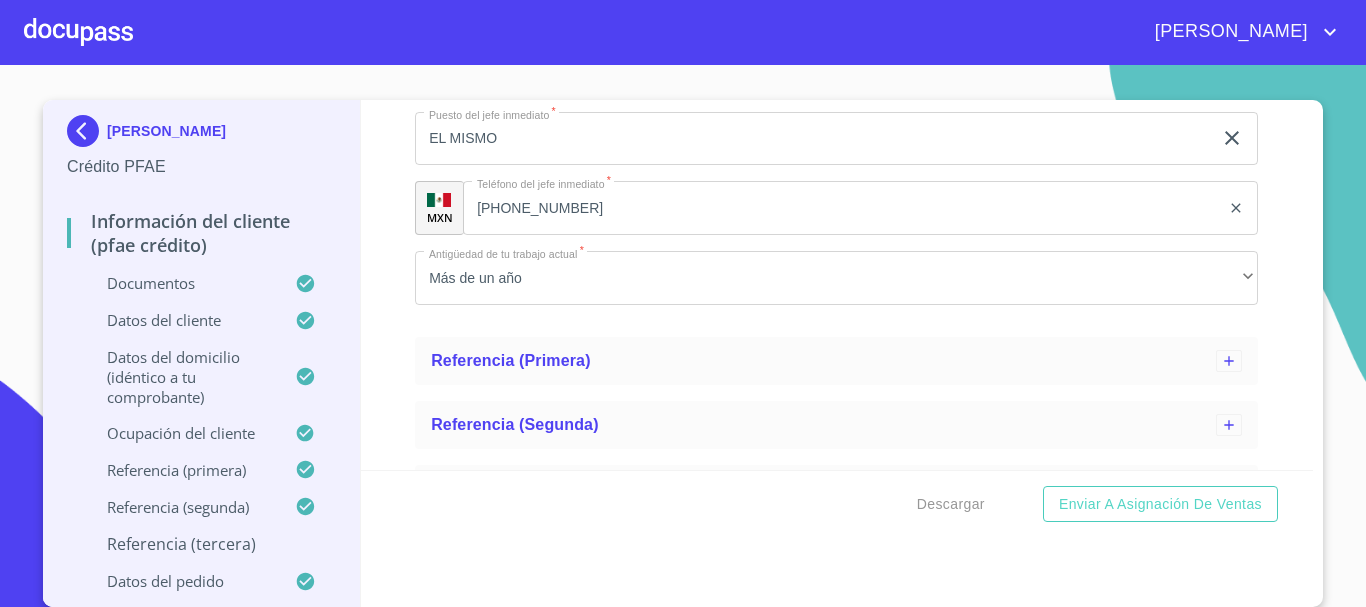 click on "Referencia (tercera)" at bounding box center [201, 544] 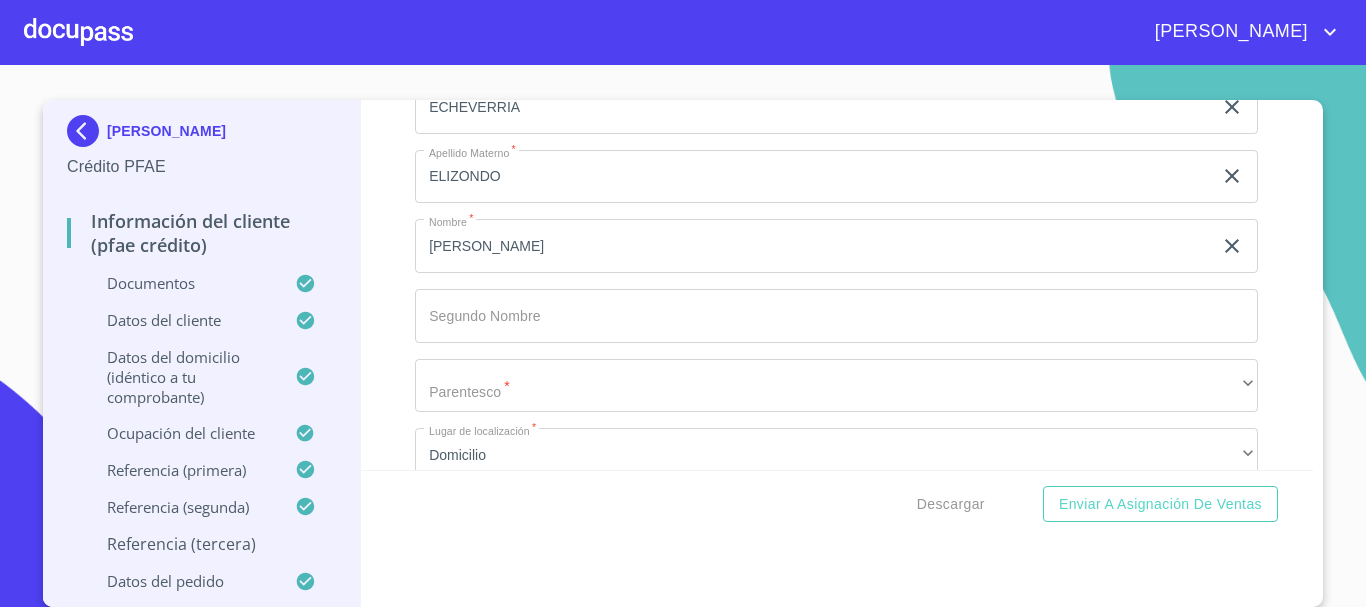 scroll, scrollTop: 585, scrollLeft: 0, axis: vertical 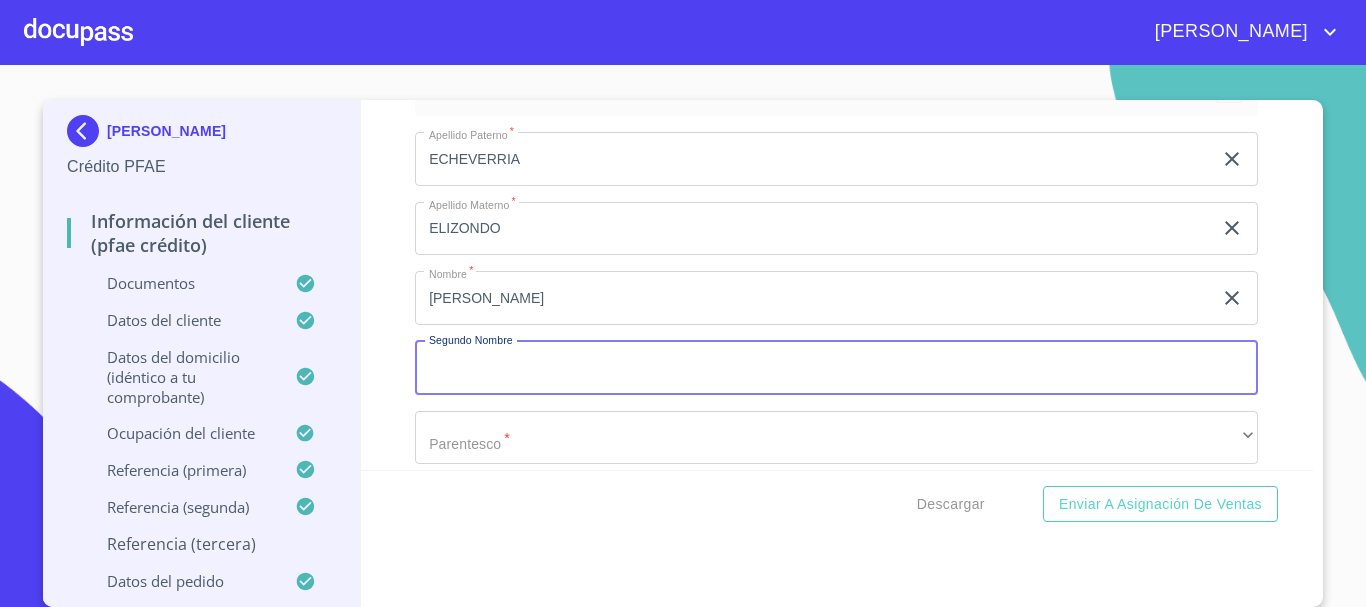 click on "Apellido Paterno   *" at bounding box center [836, 368] 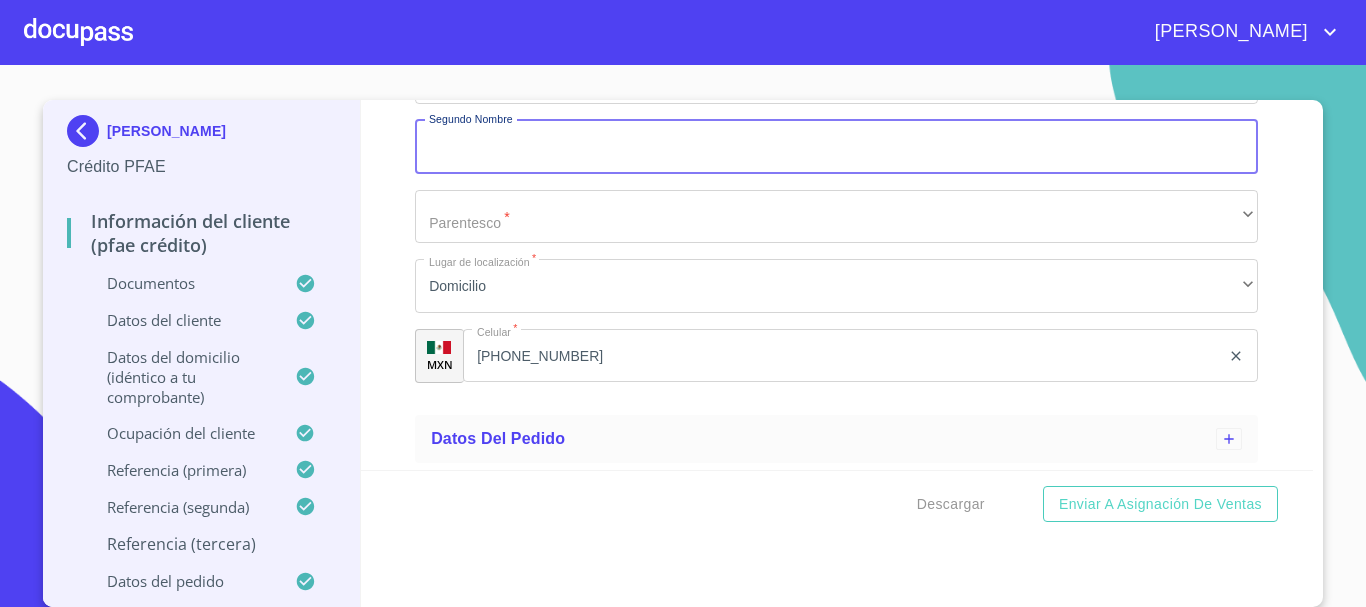 scroll, scrollTop: 807, scrollLeft: 0, axis: vertical 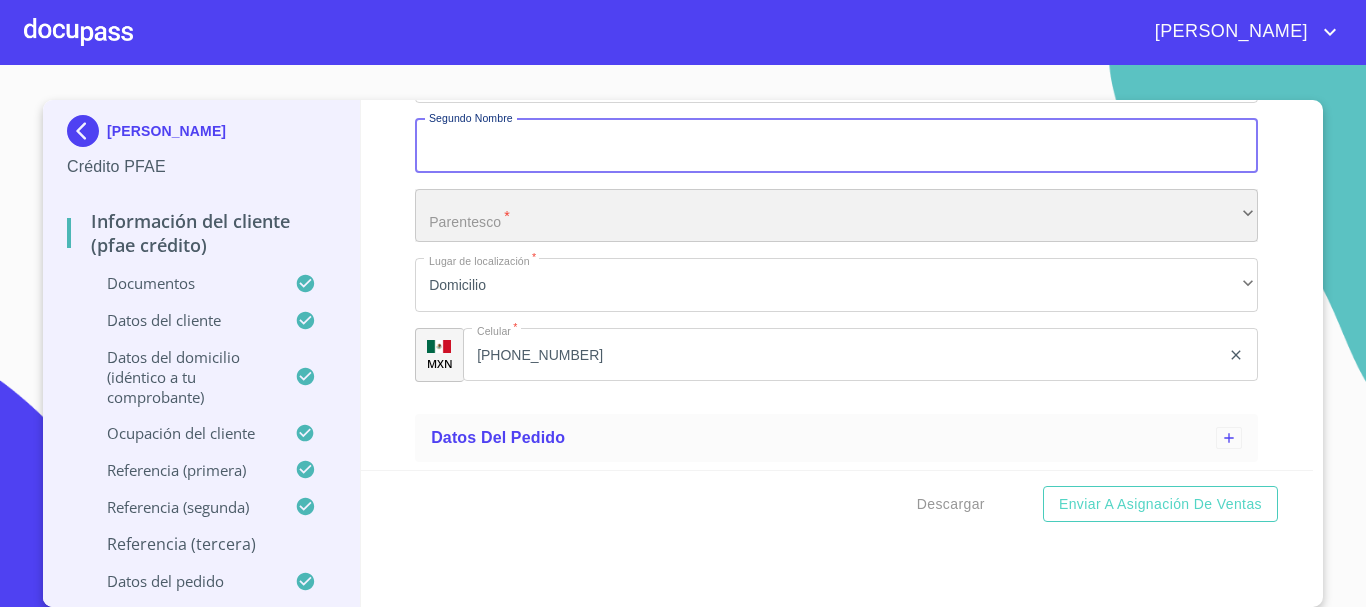 click on "​" at bounding box center (836, 216) 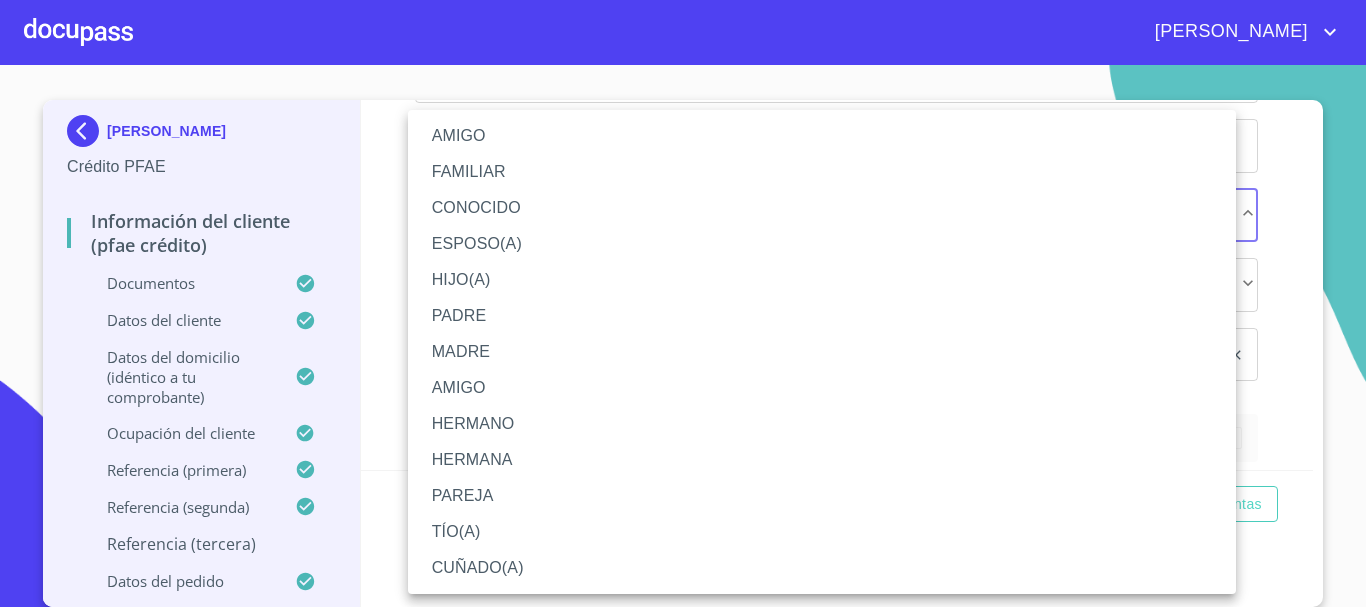 click on "AMIGO" at bounding box center (822, 388) 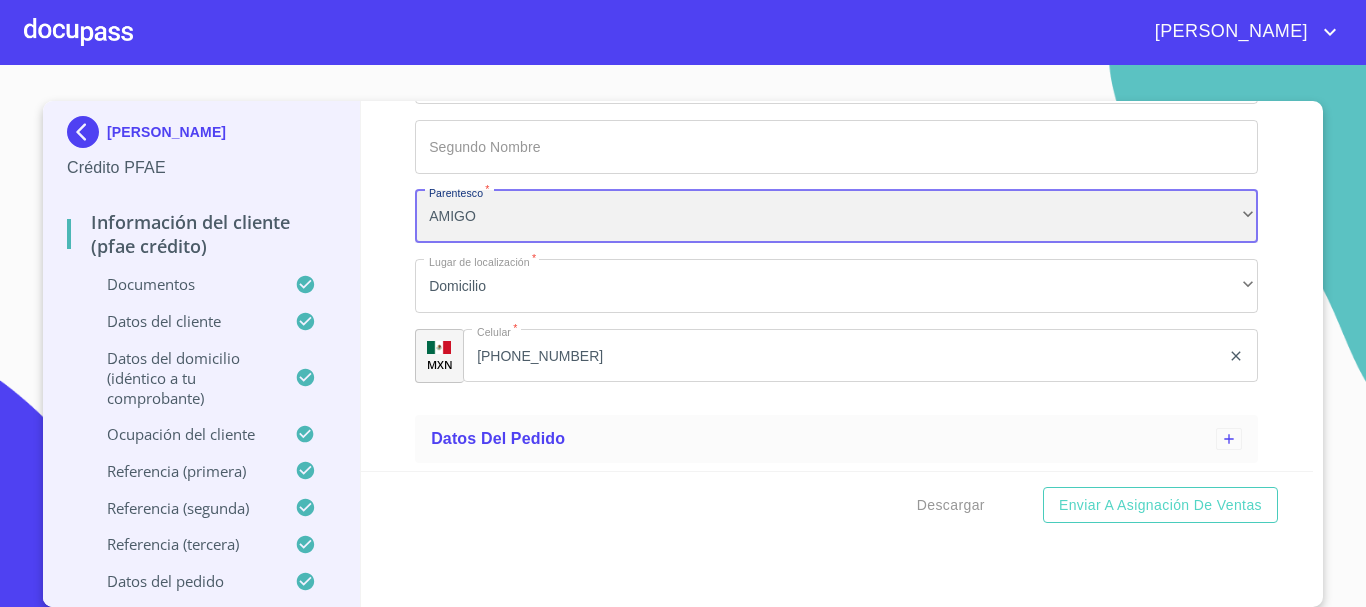 scroll, scrollTop: 12, scrollLeft: 0, axis: vertical 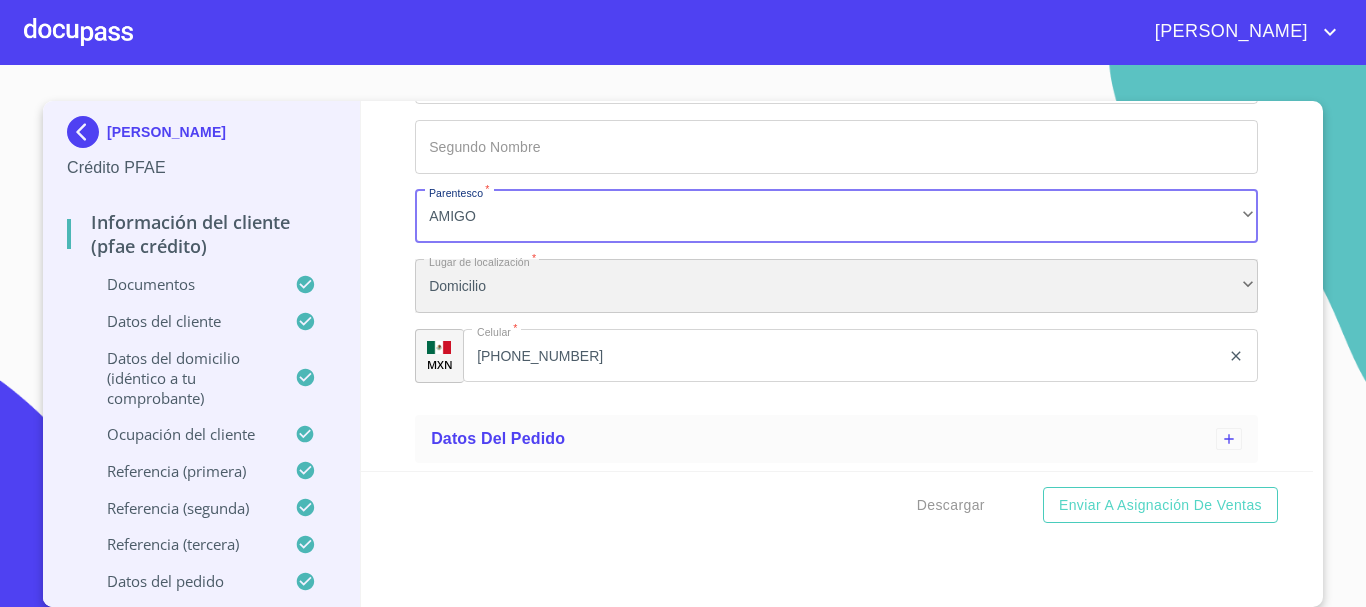 click on "Domicilio" at bounding box center [836, 286] 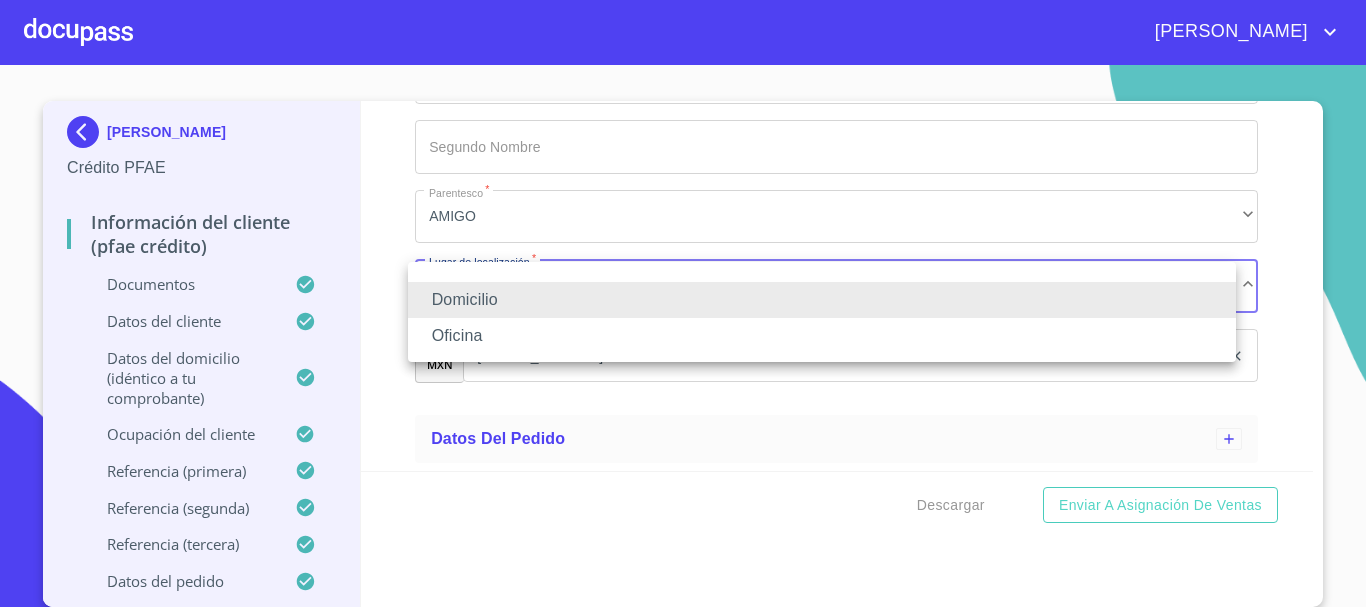 click on "Domicilio" at bounding box center (822, 300) 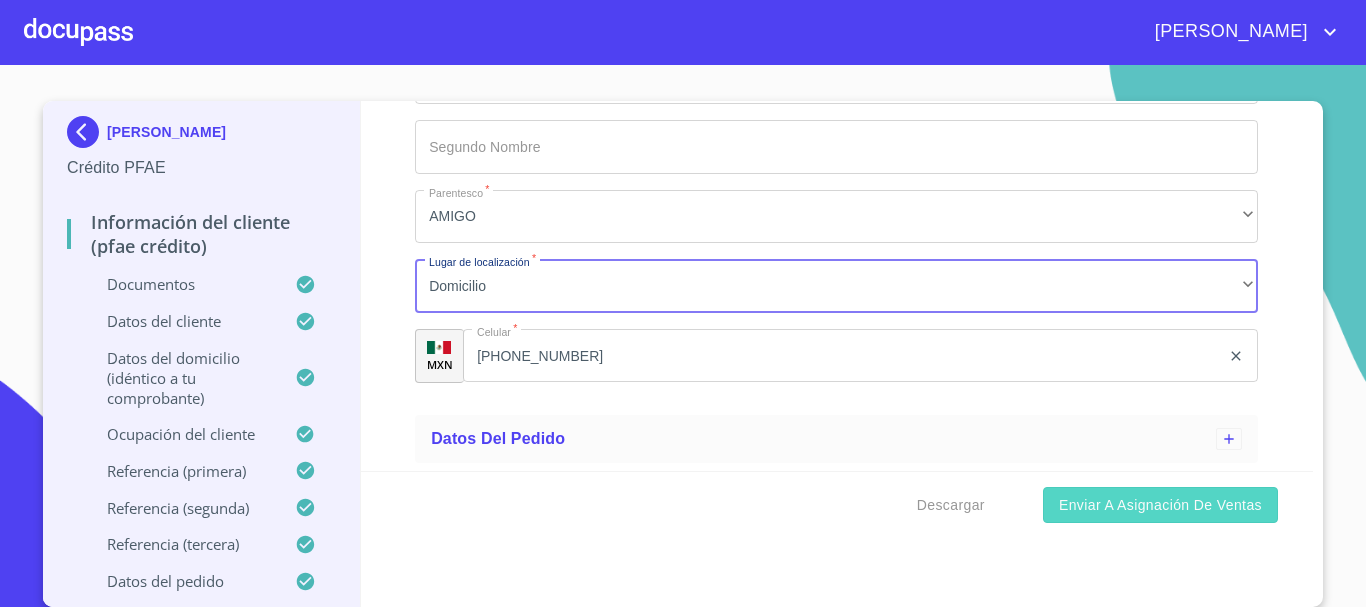 click on "Enviar a Asignación de Ventas" at bounding box center (1160, 505) 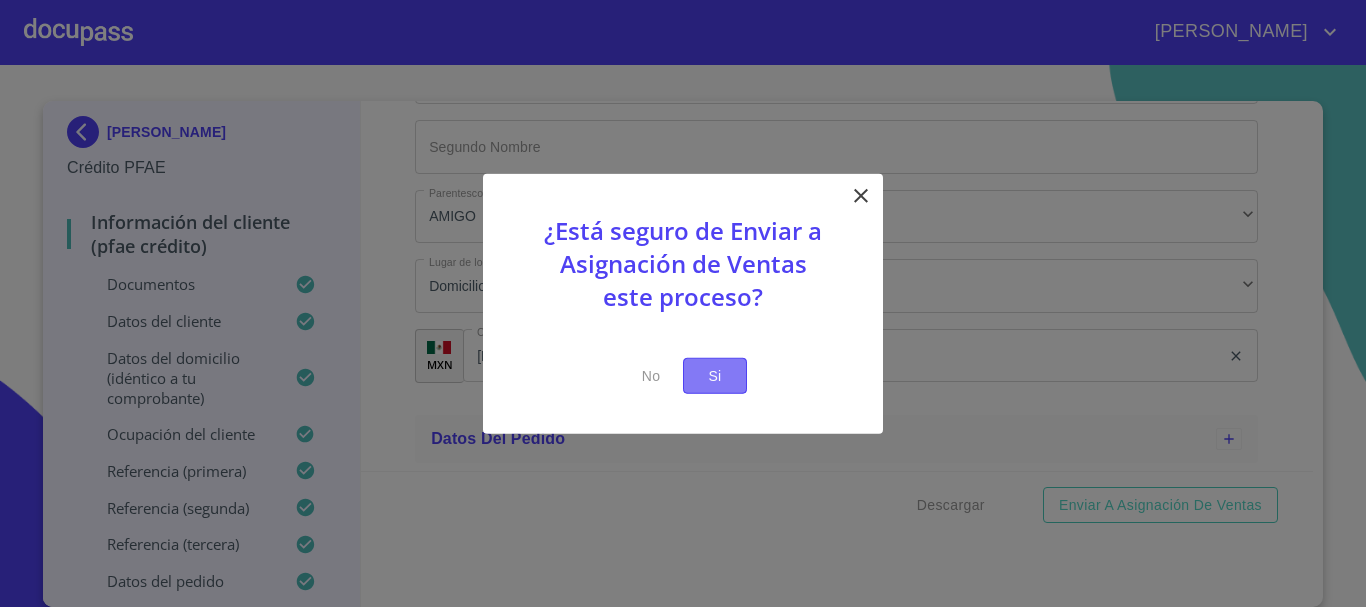 click on "Si" at bounding box center (715, 375) 